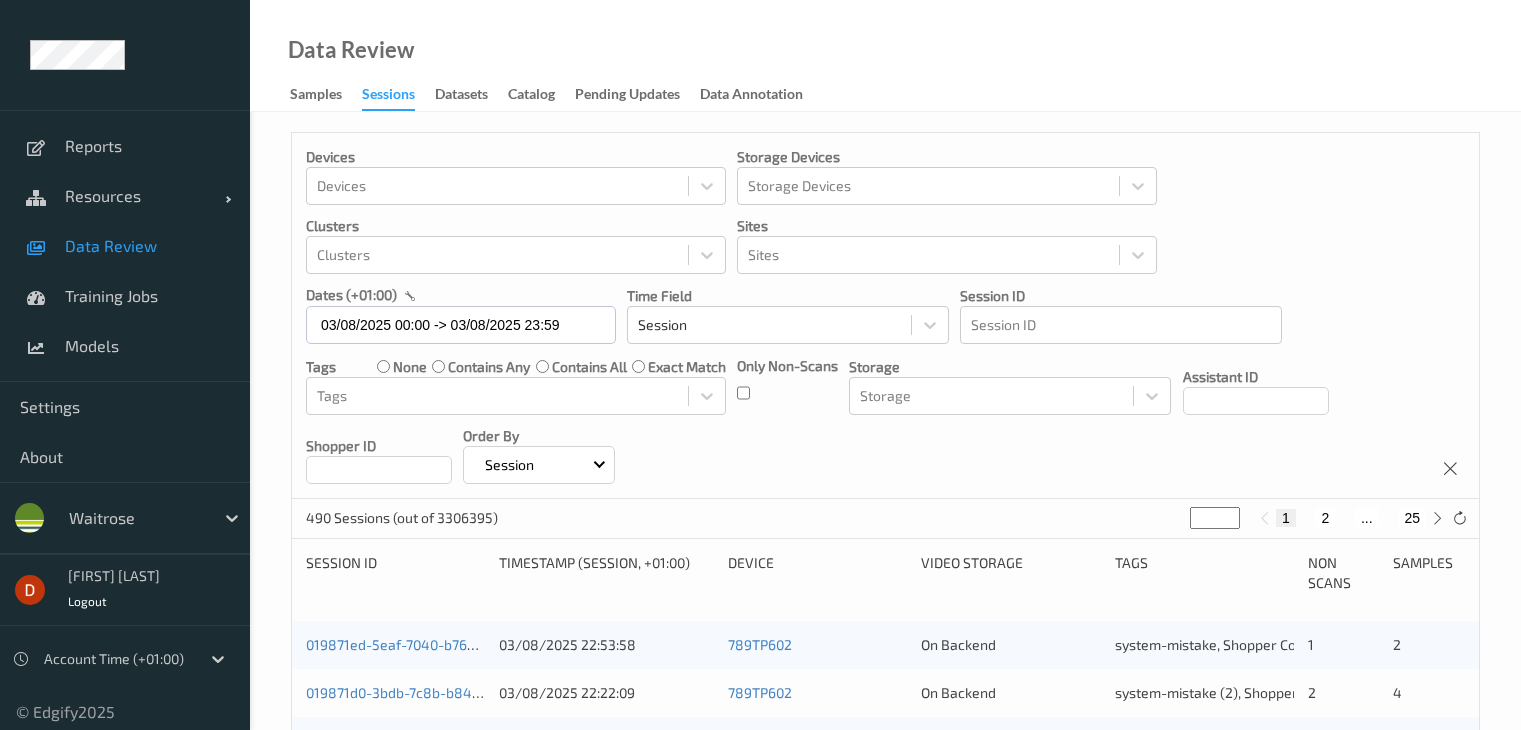 scroll, scrollTop: 0, scrollLeft: 0, axis: both 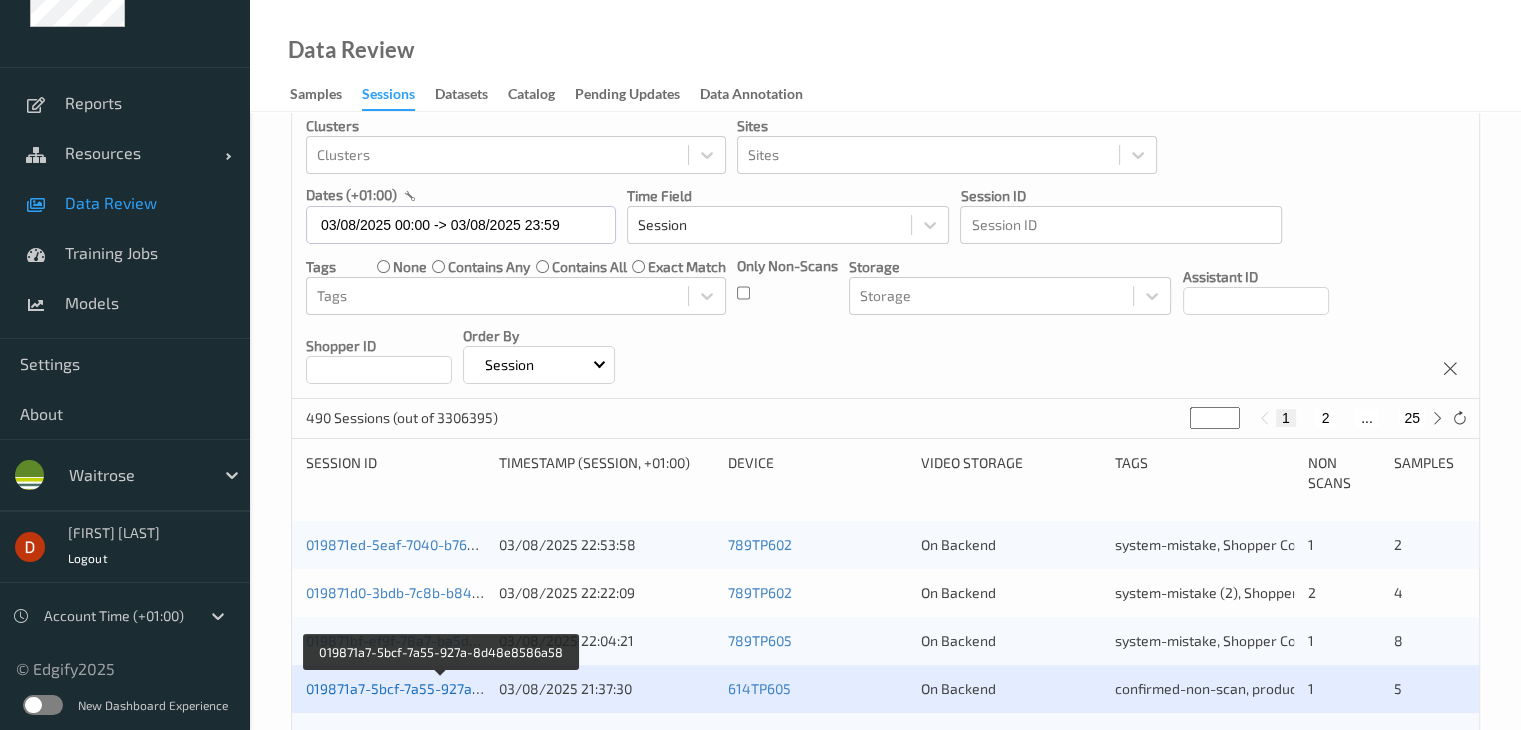 click on "019871a7-5bcf-7a55-927a-8d48e8586a58" at bounding box center [443, 688] 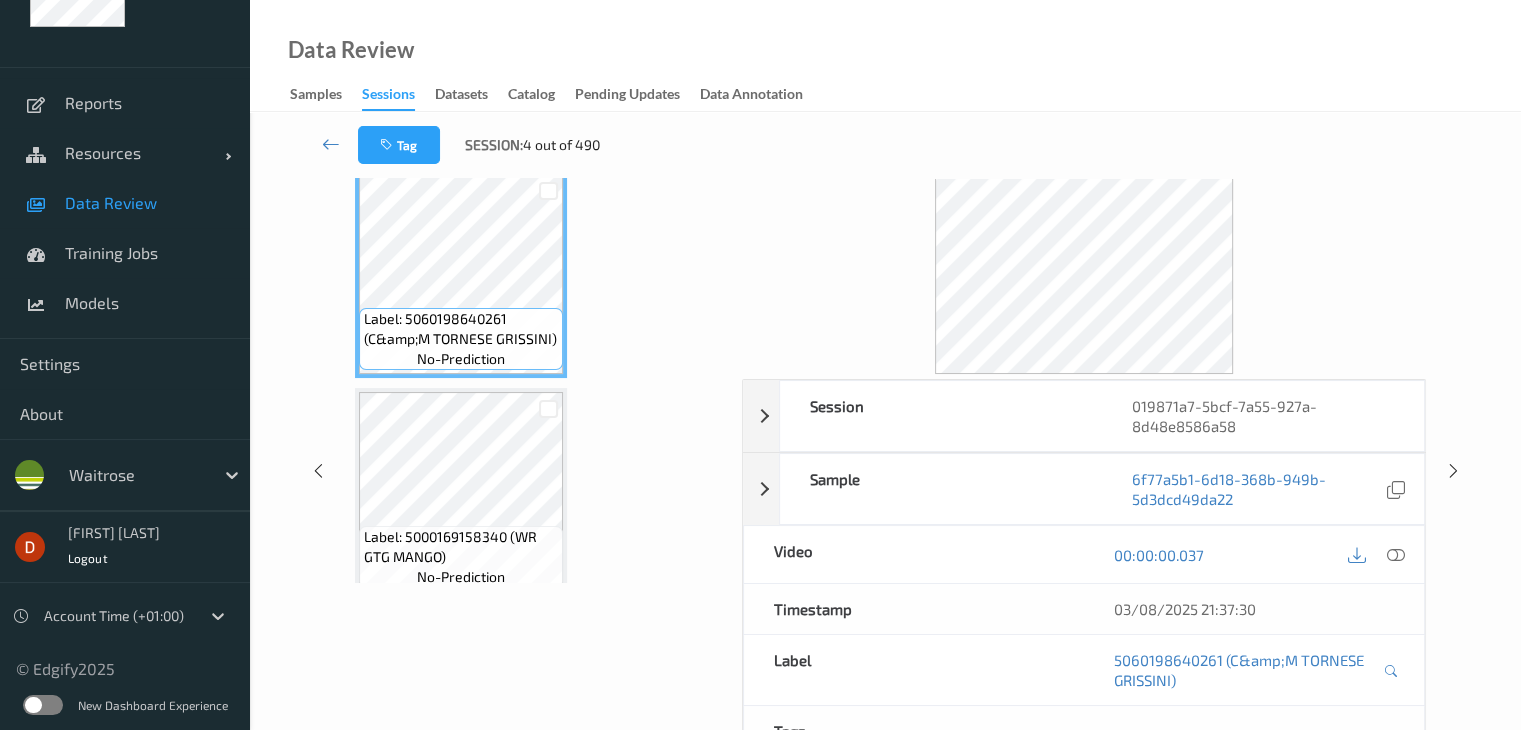 scroll, scrollTop: 0, scrollLeft: 0, axis: both 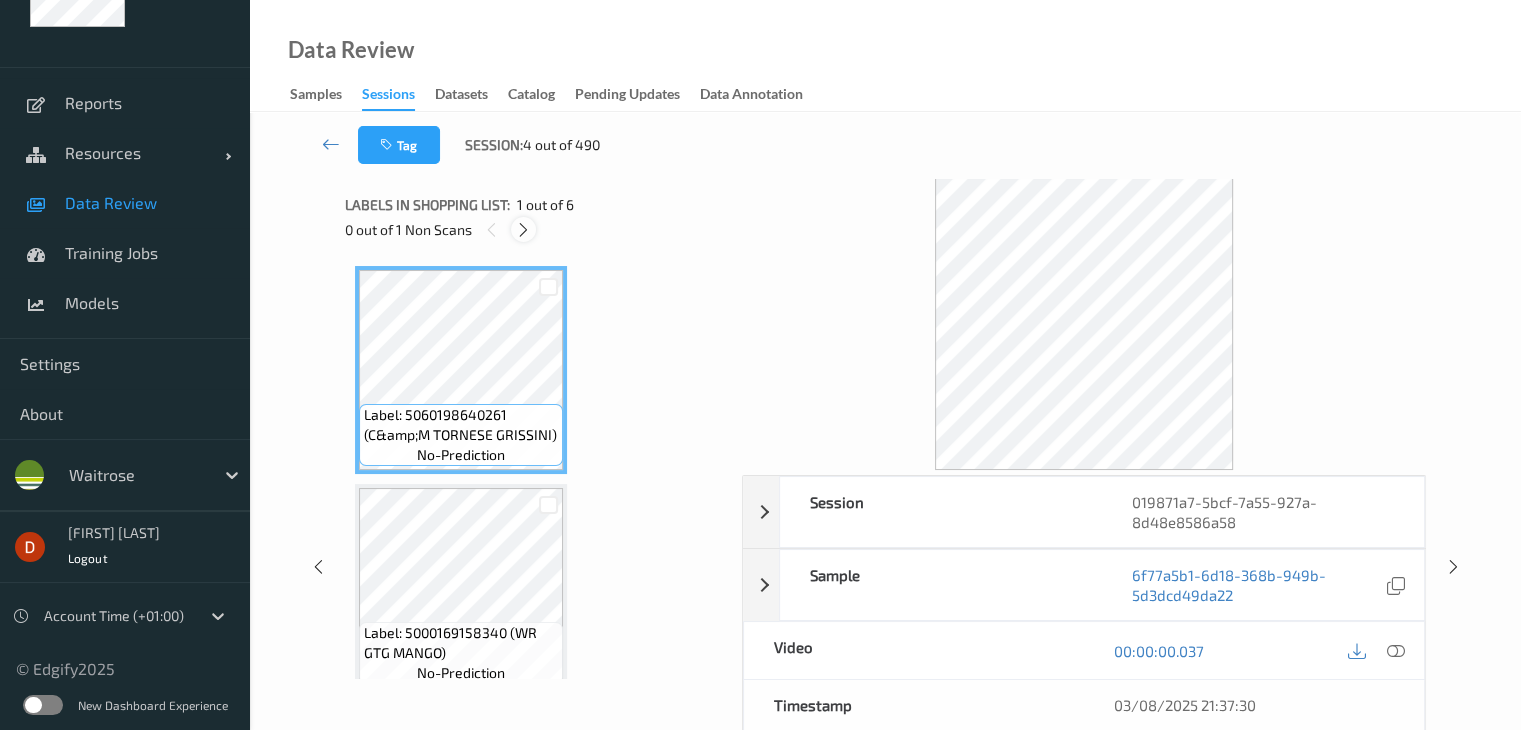 click at bounding box center [523, 230] 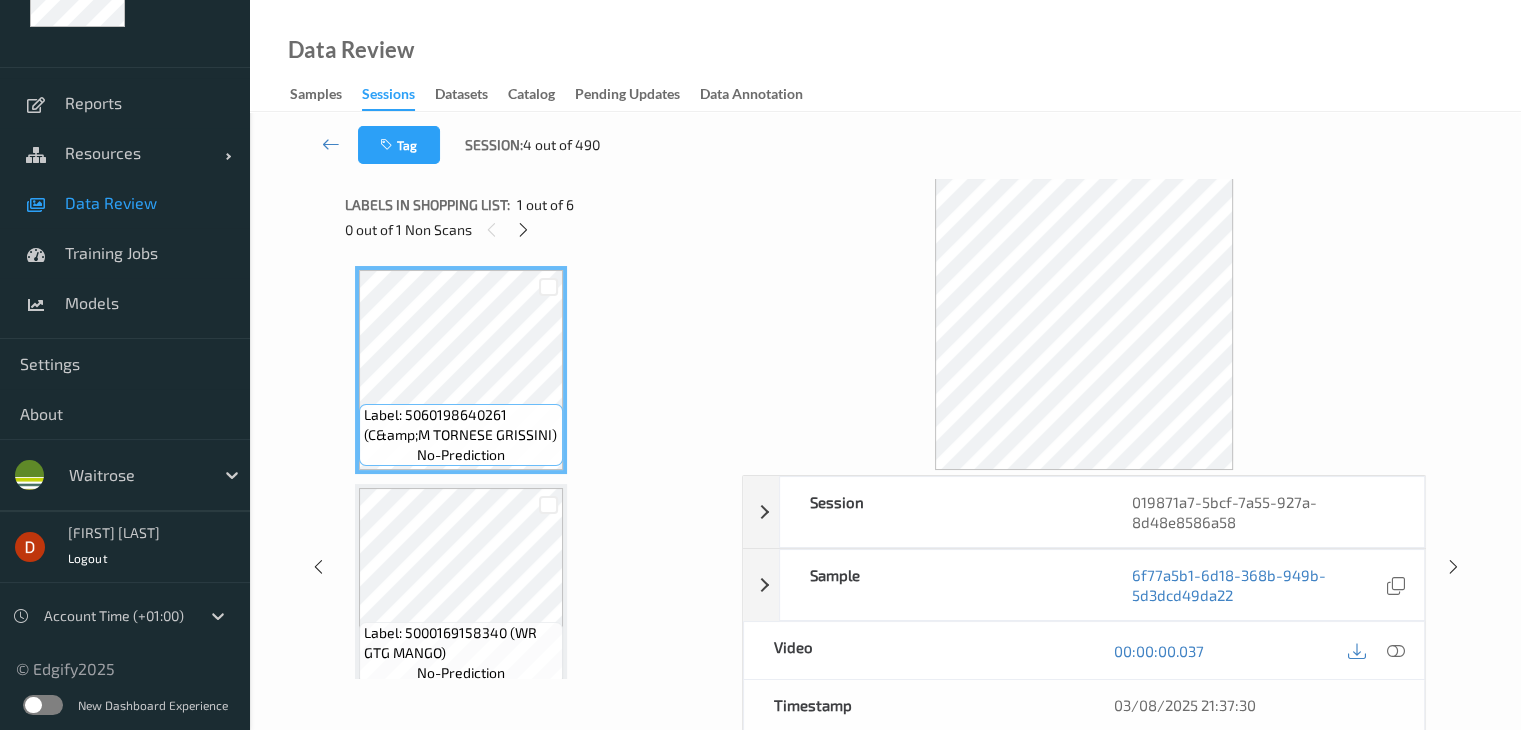 scroll, scrollTop: 446, scrollLeft: 0, axis: vertical 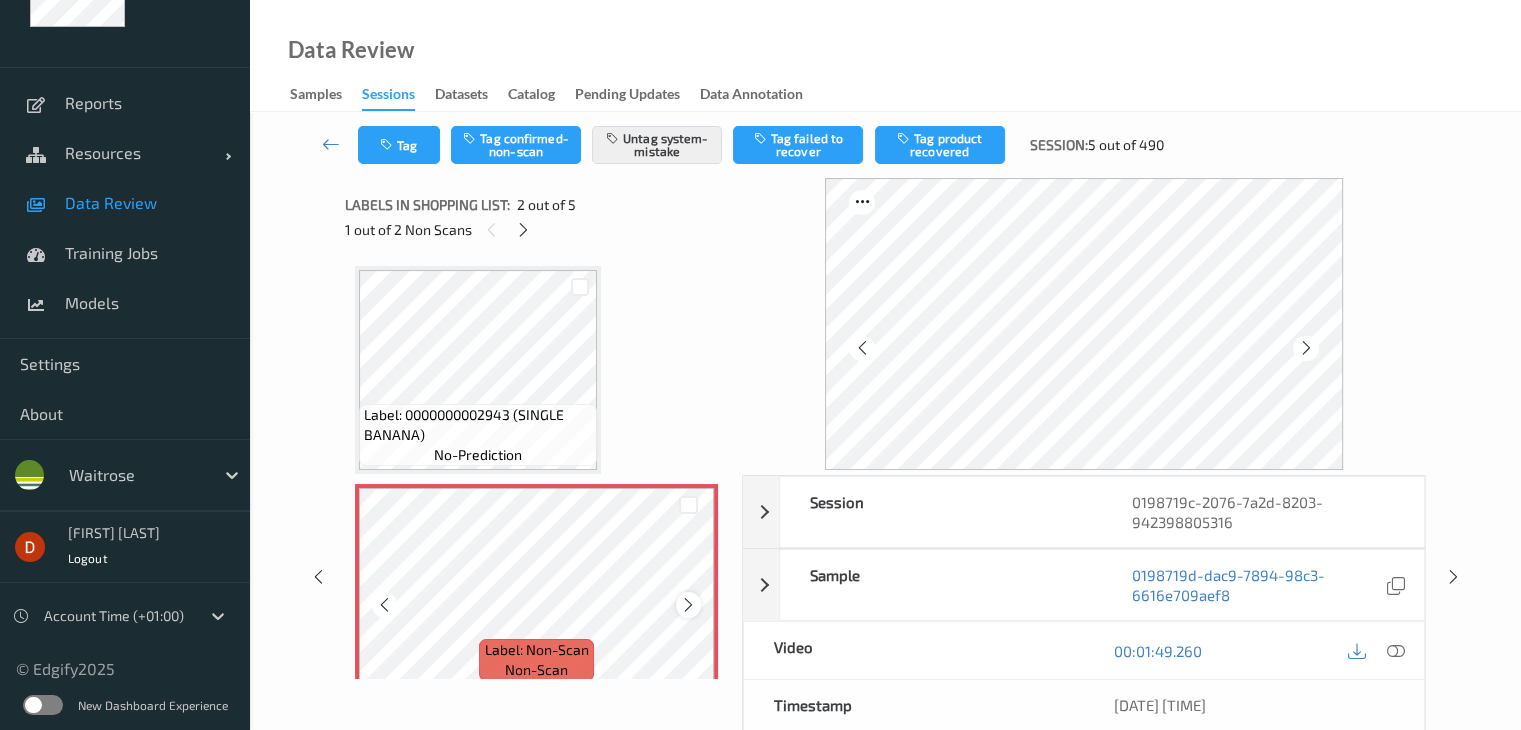 click at bounding box center (688, 605) 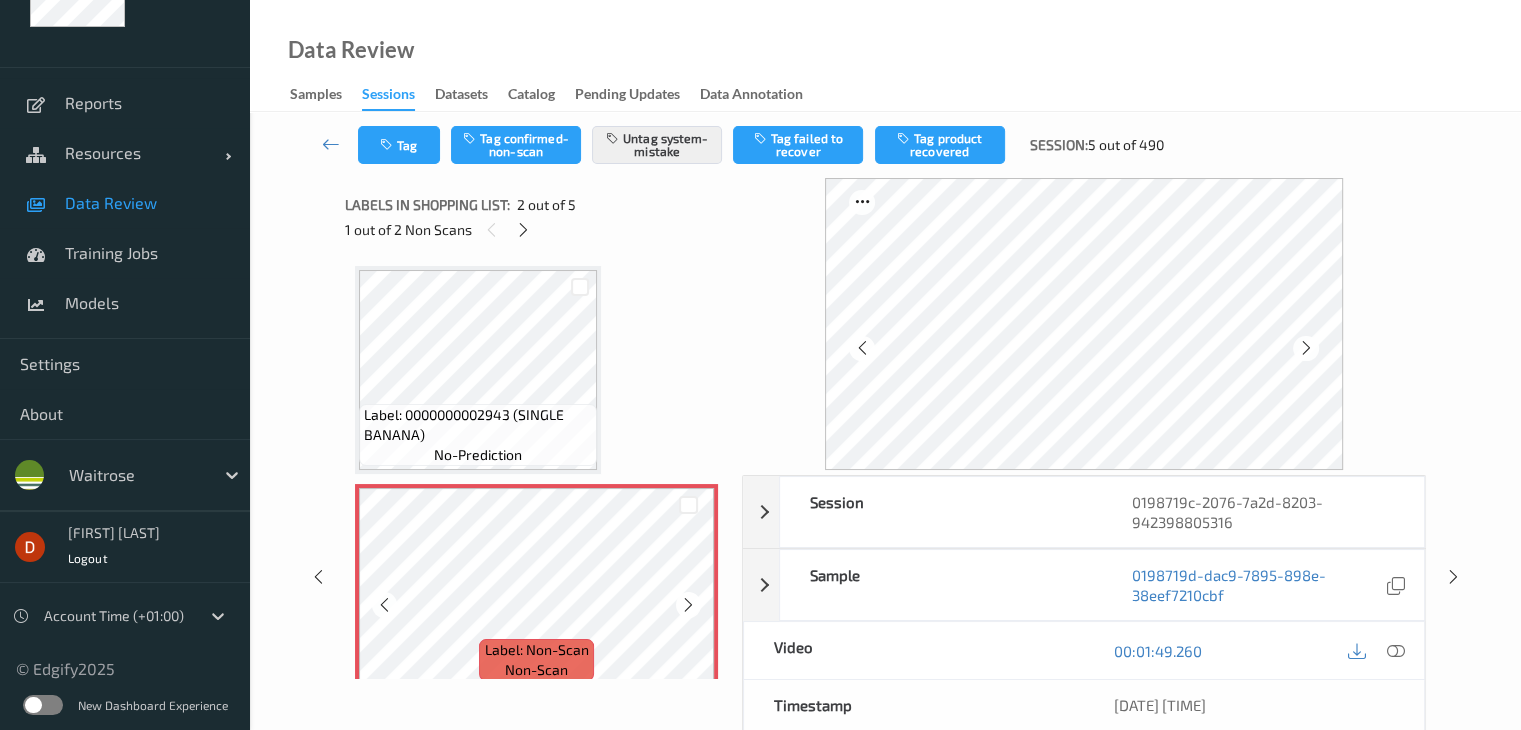 click at bounding box center [688, 605] 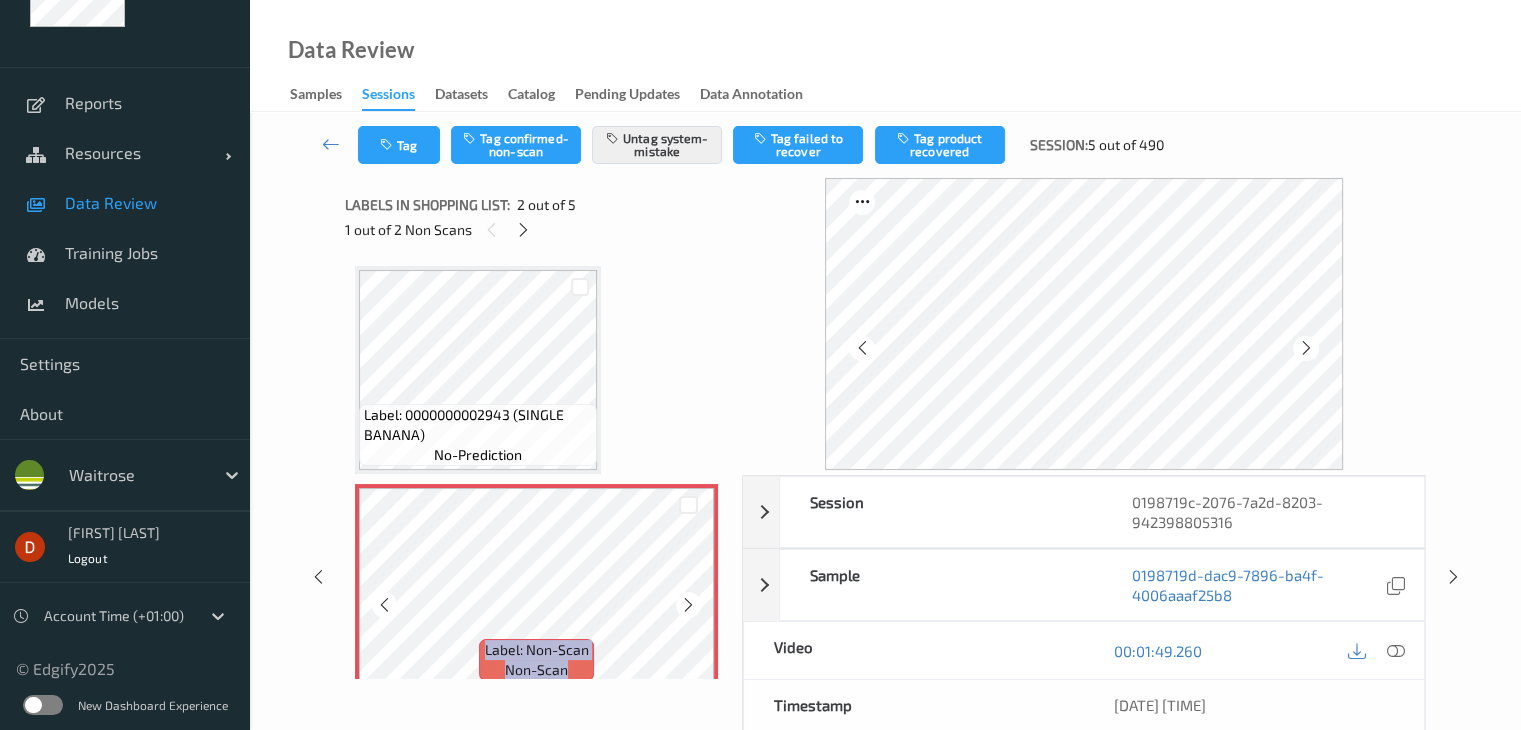 click at bounding box center (688, 605) 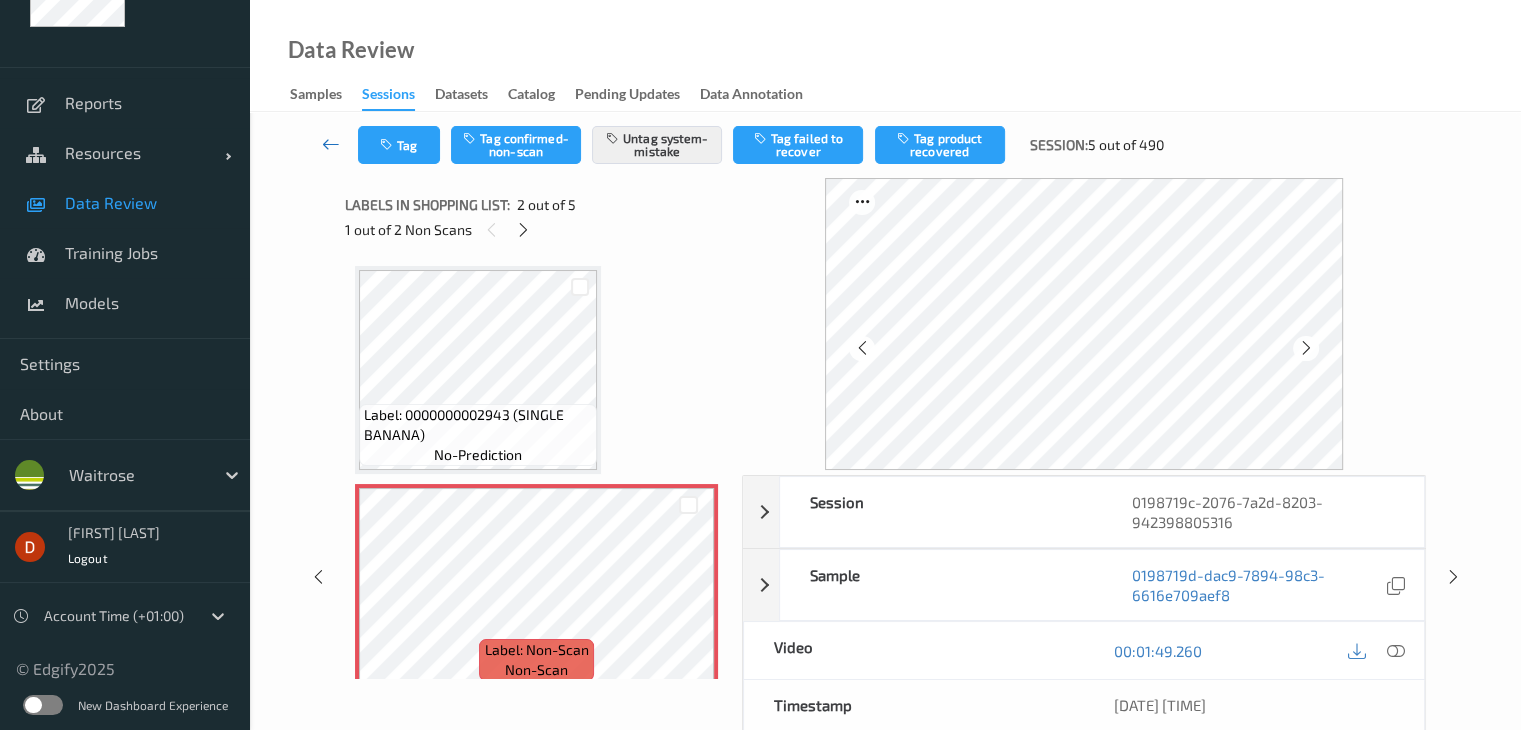 click at bounding box center [331, 144] 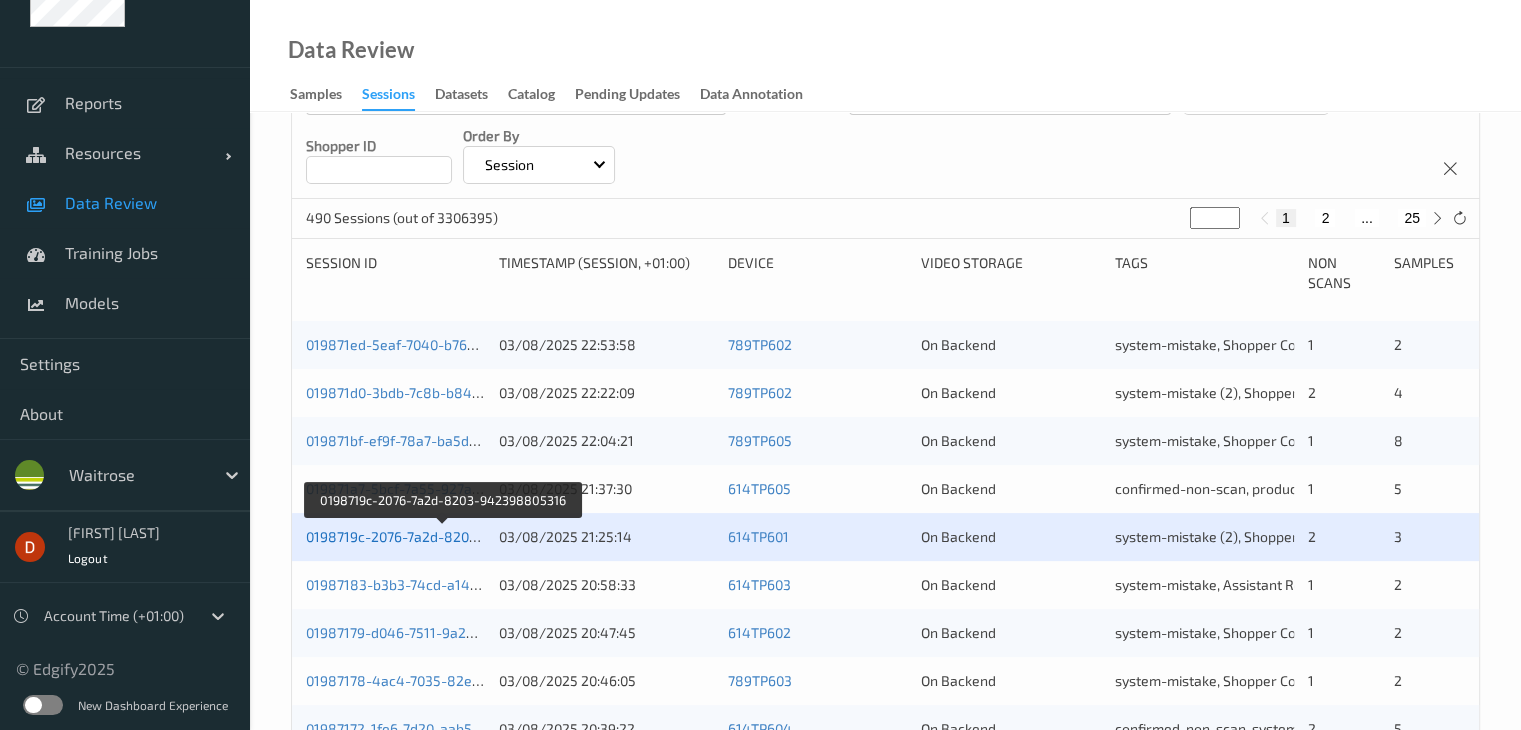 click on "0198719c-2076-7a2d-8203-942398805316" at bounding box center [443, 536] 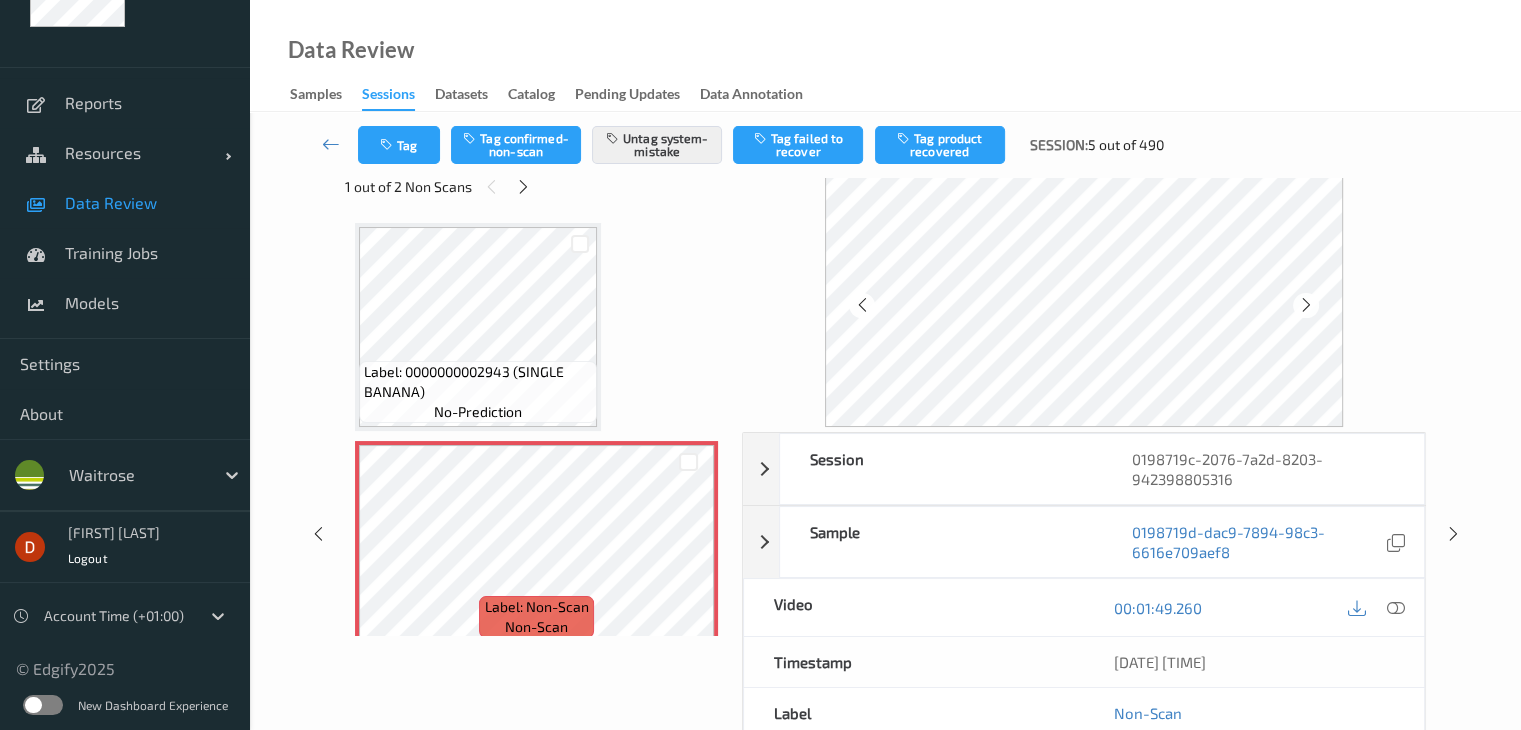 scroll, scrollTop: 0, scrollLeft: 0, axis: both 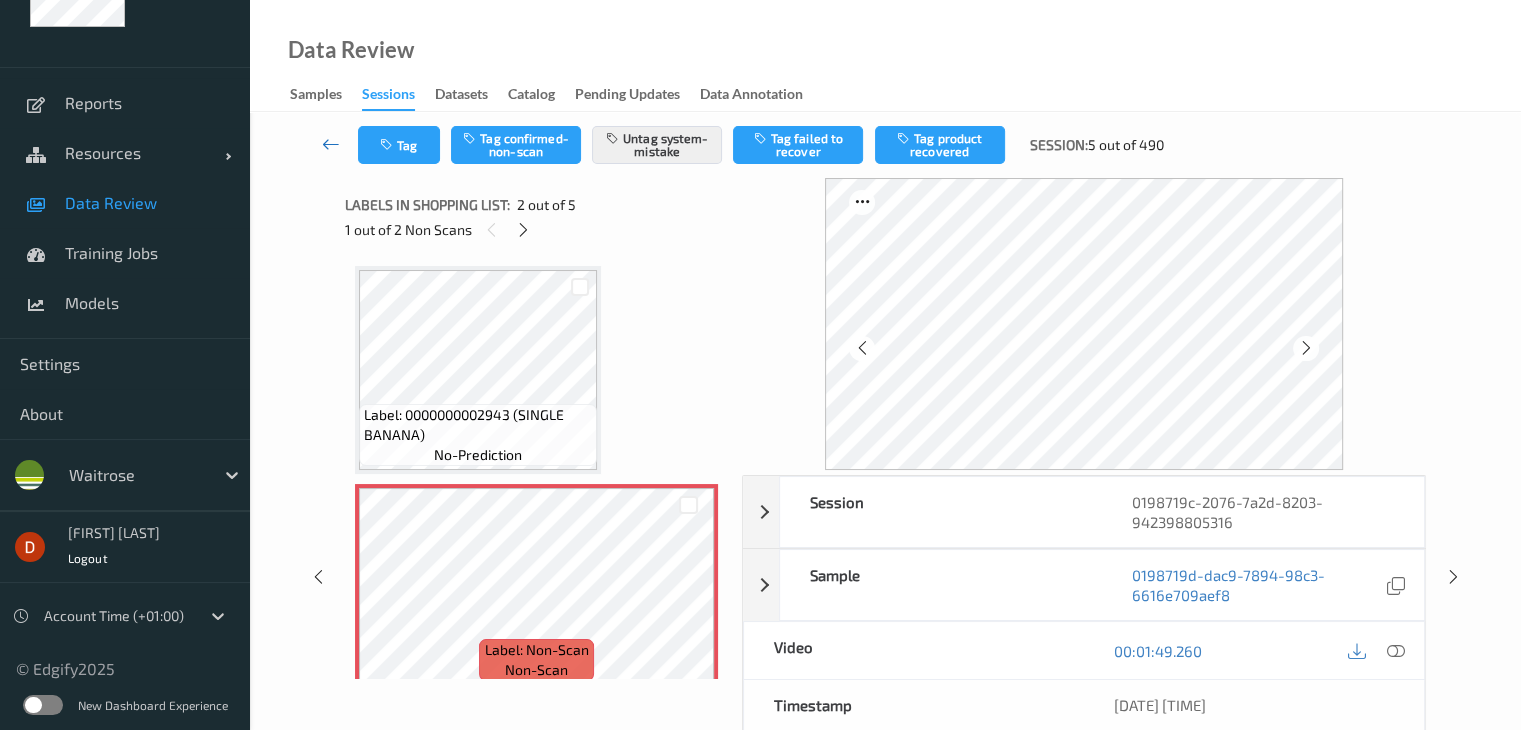 click at bounding box center [331, 144] 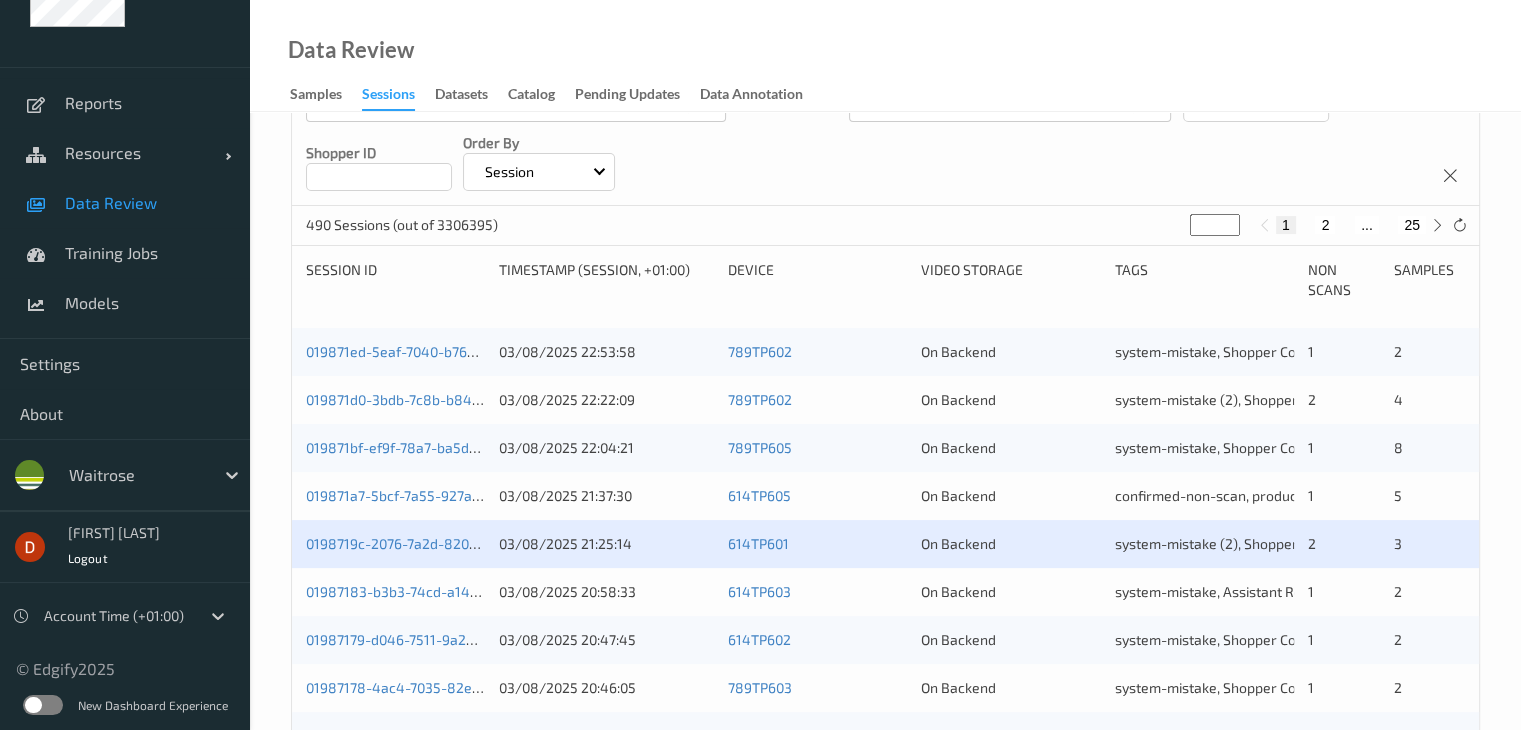 scroll, scrollTop: 300, scrollLeft: 0, axis: vertical 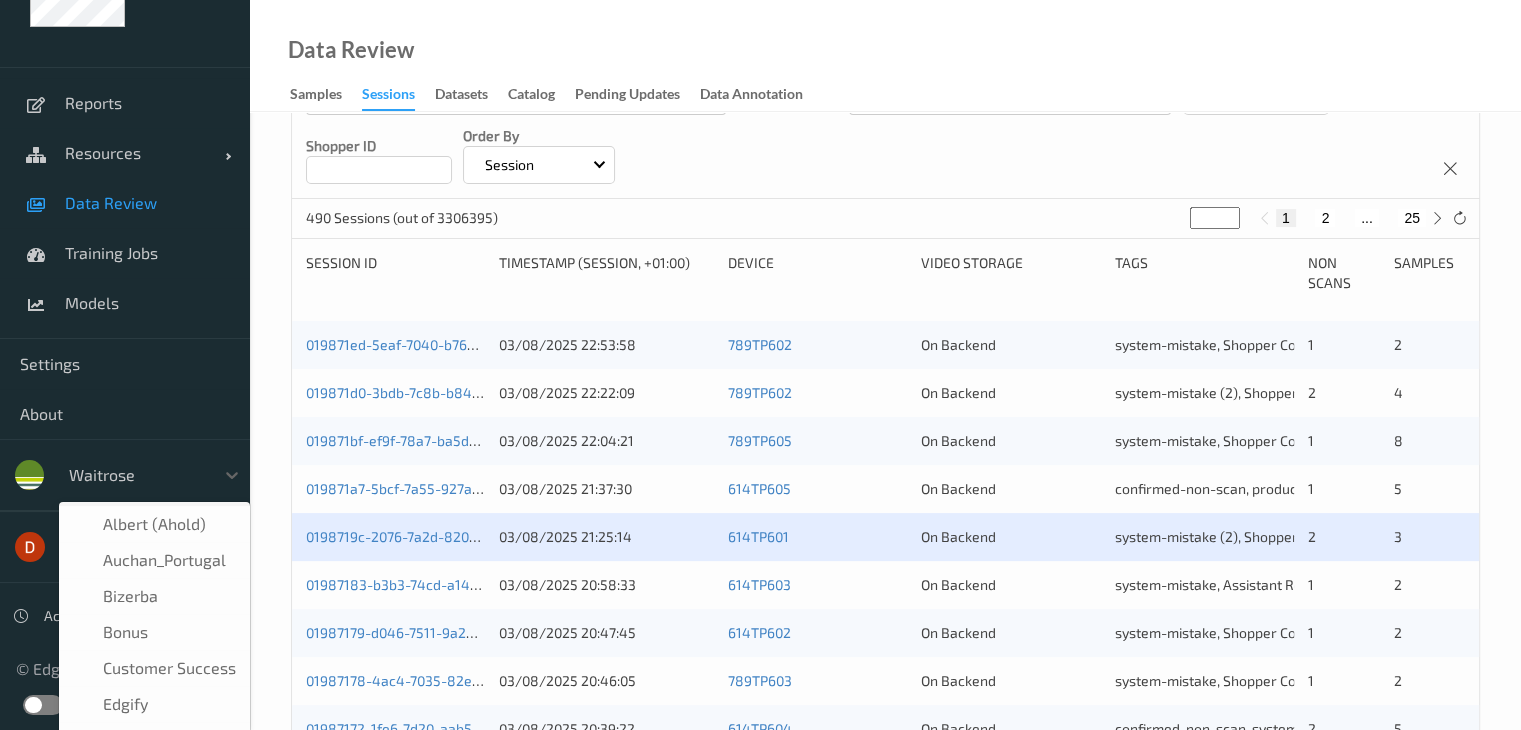 click on "waitrose" at bounding box center (136, 475) 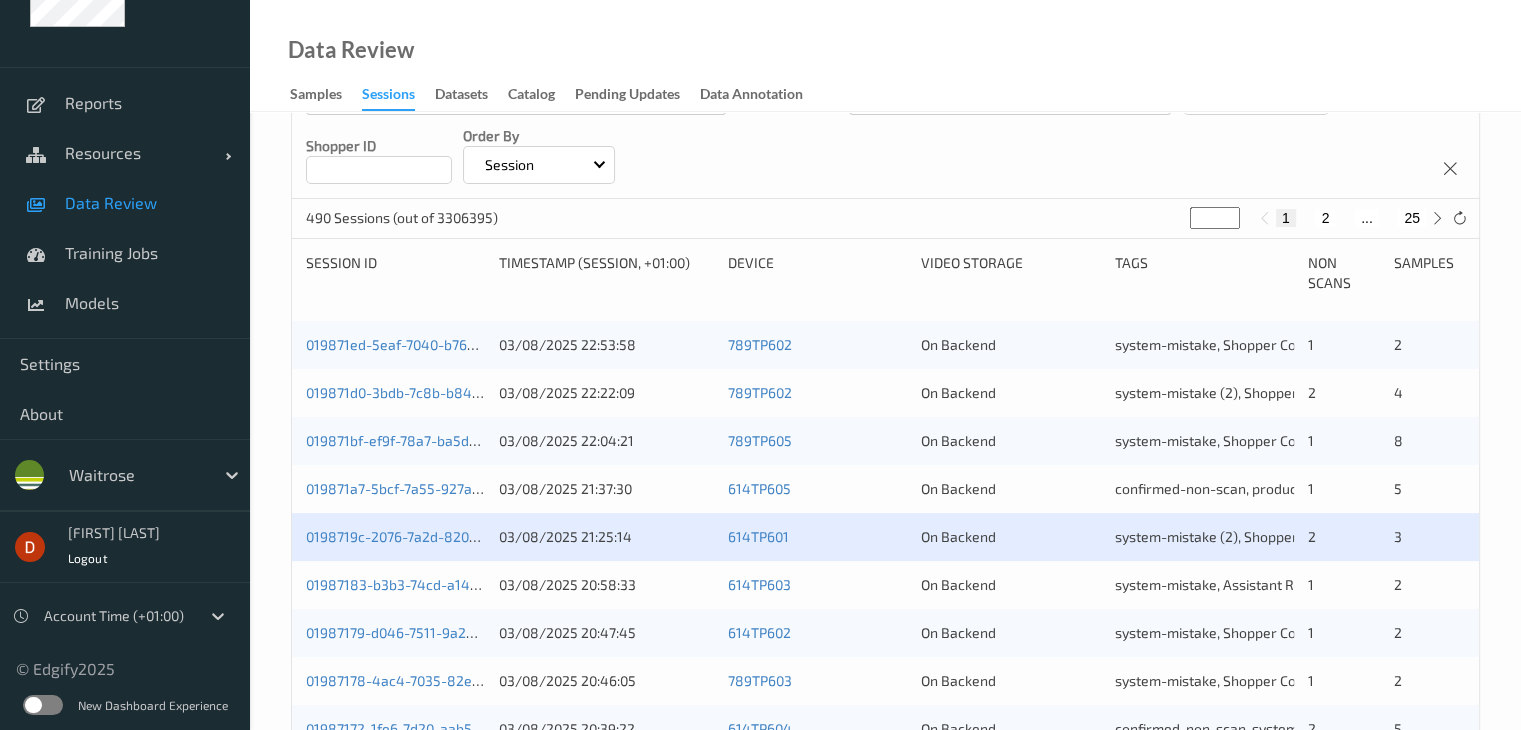 click on "Devices Devices Storage Devices Storage Devices Clusters Clusters Sites Sites dates (+01:00) [DATE] [TIME] - [DATE] [TIME] Time Field Session Session ID Session ID Tags none contains any contains all exact match Tags Only Non-Scans Storage Storage Assistant ID Shopper ID Order By Session" at bounding box center (885, 16) 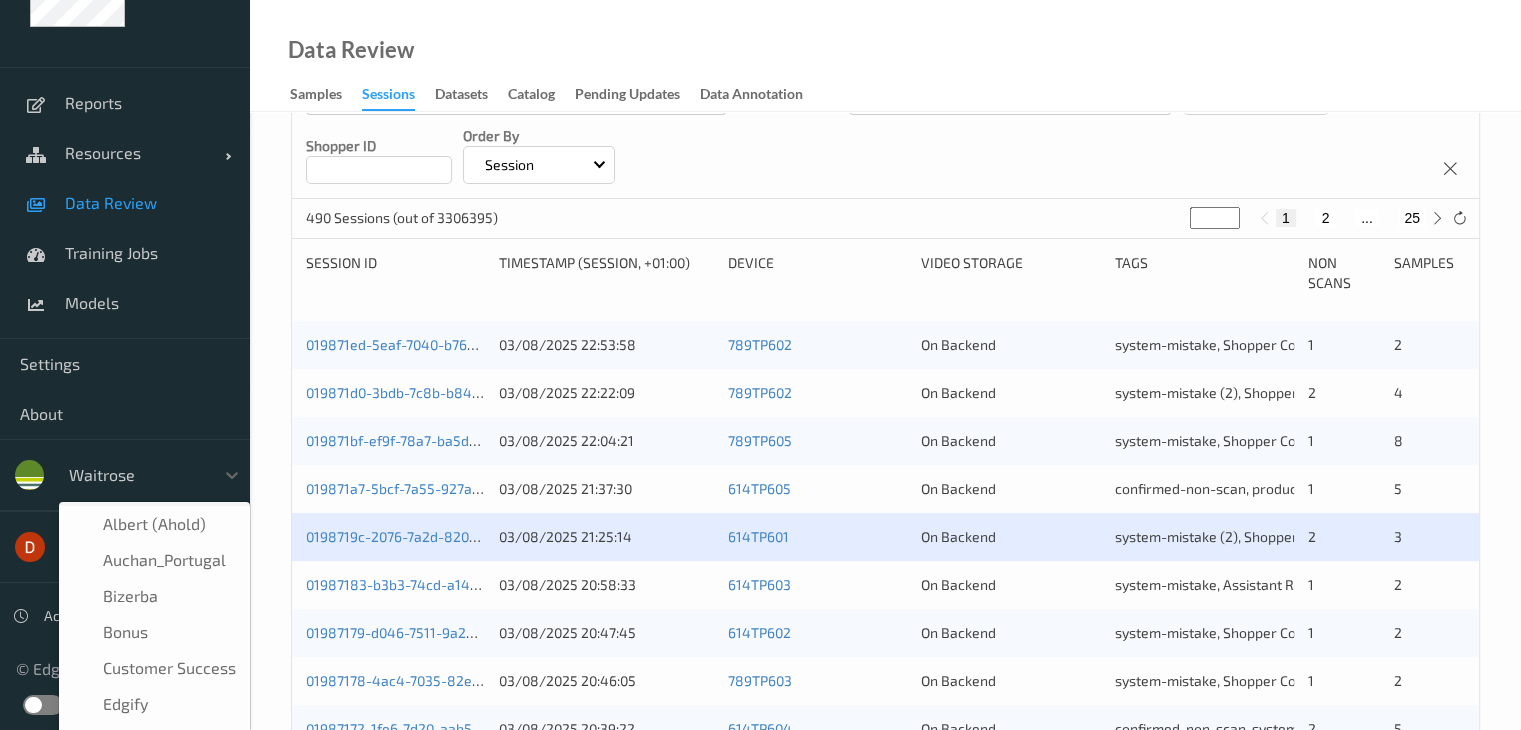 scroll, scrollTop: 384, scrollLeft: 0, axis: vertical 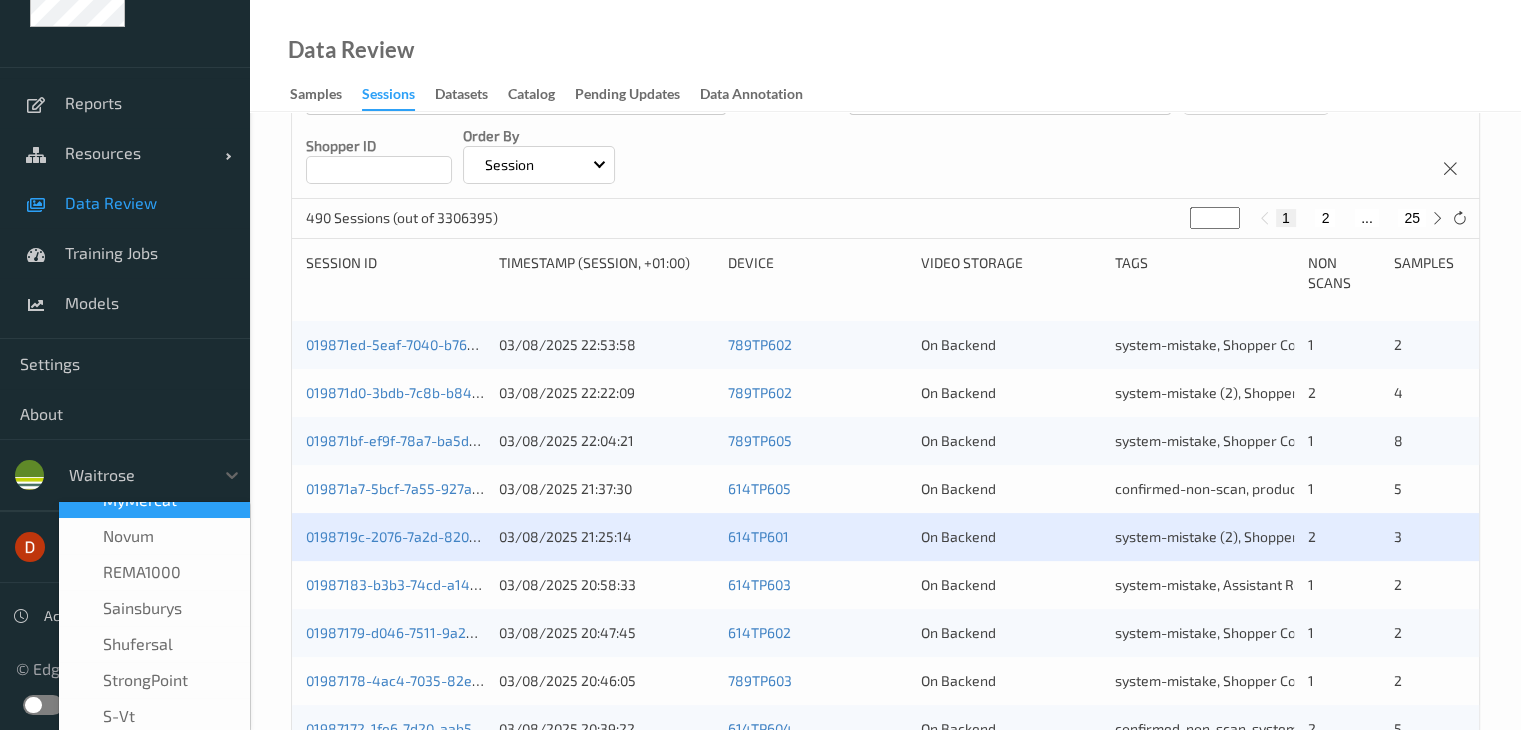 click on "490 Sessions (out of 3306395) *  1   2   ...   25" at bounding box center [885, 219] 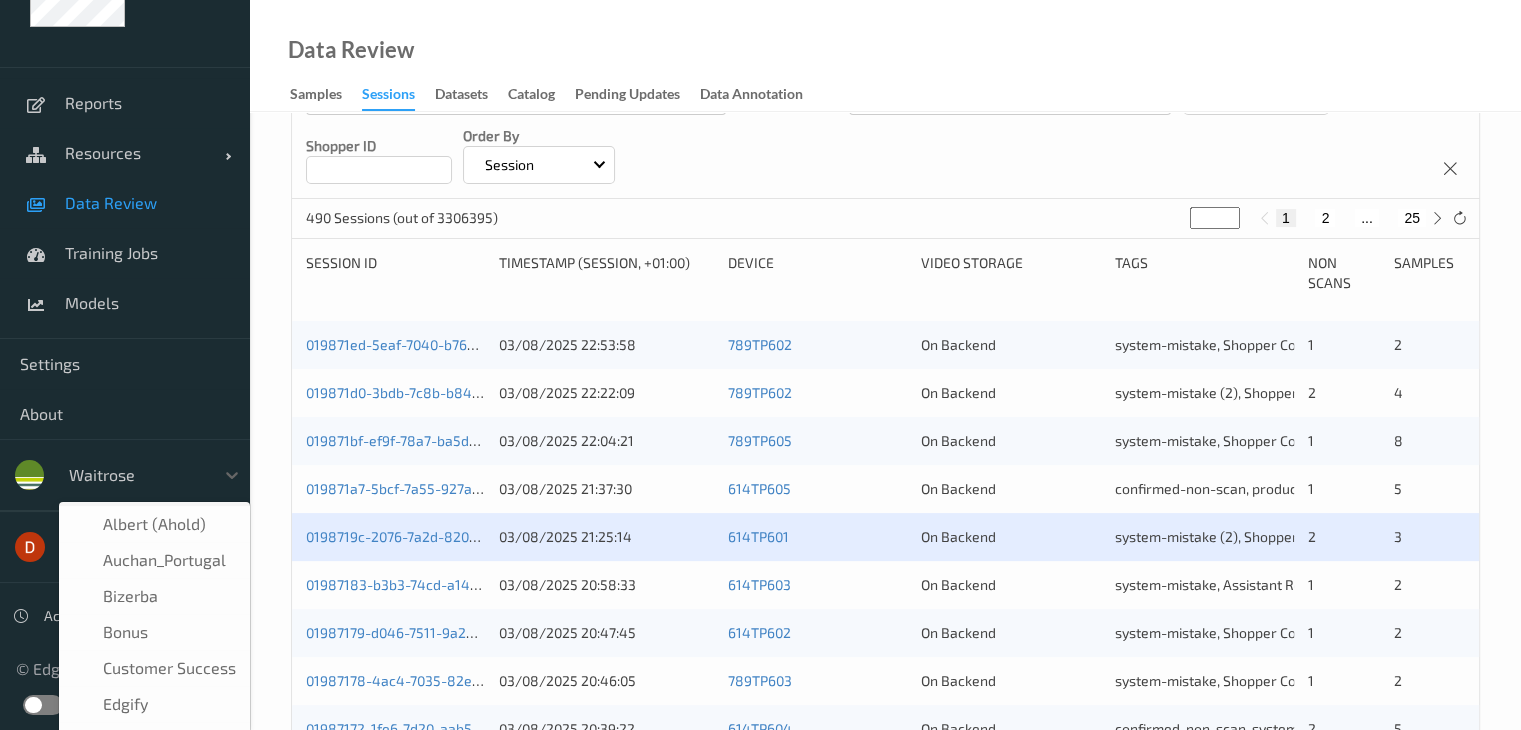 click on "waitrose" at bounding box center (136, 475) 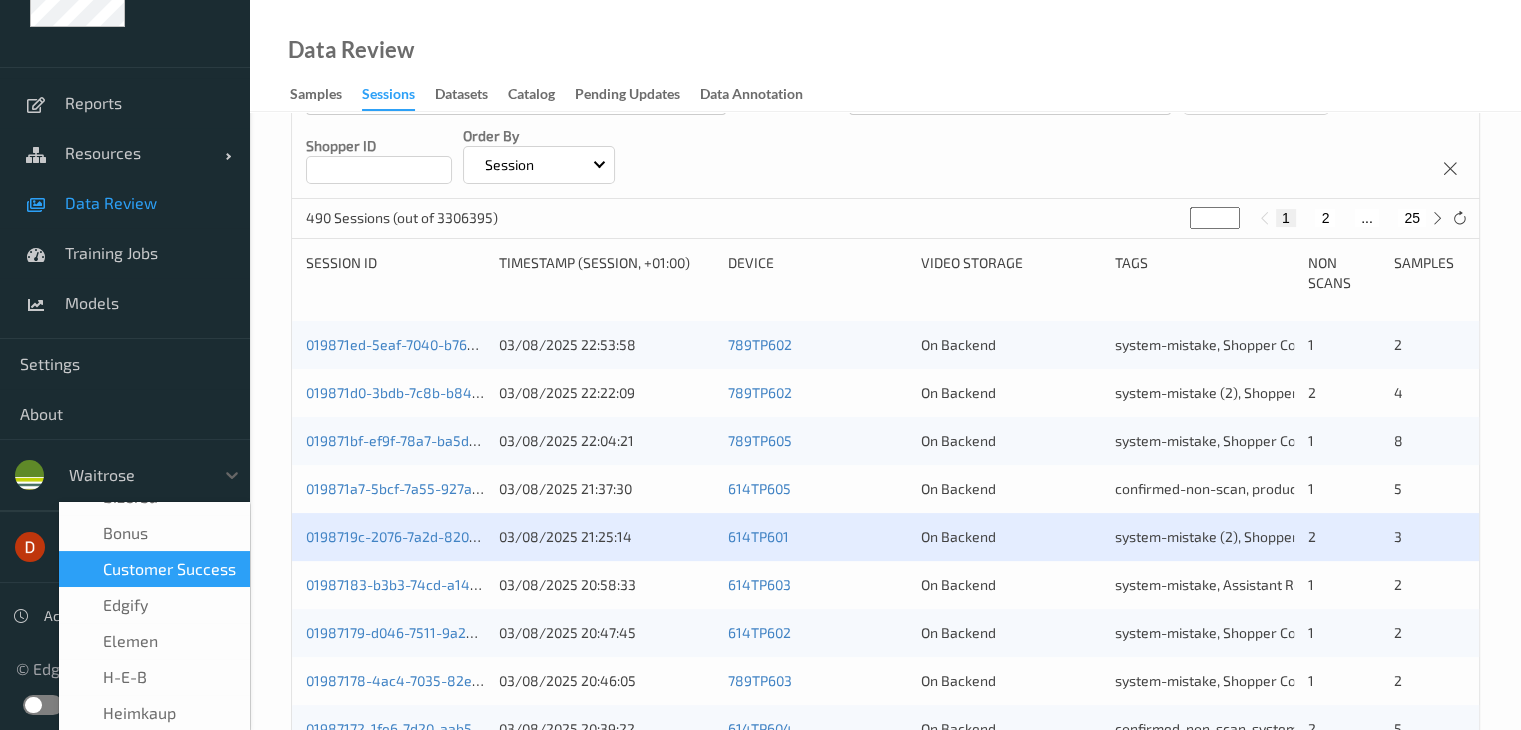 scroll, scrollTop: 0, scrollLeft: 0, axis: both 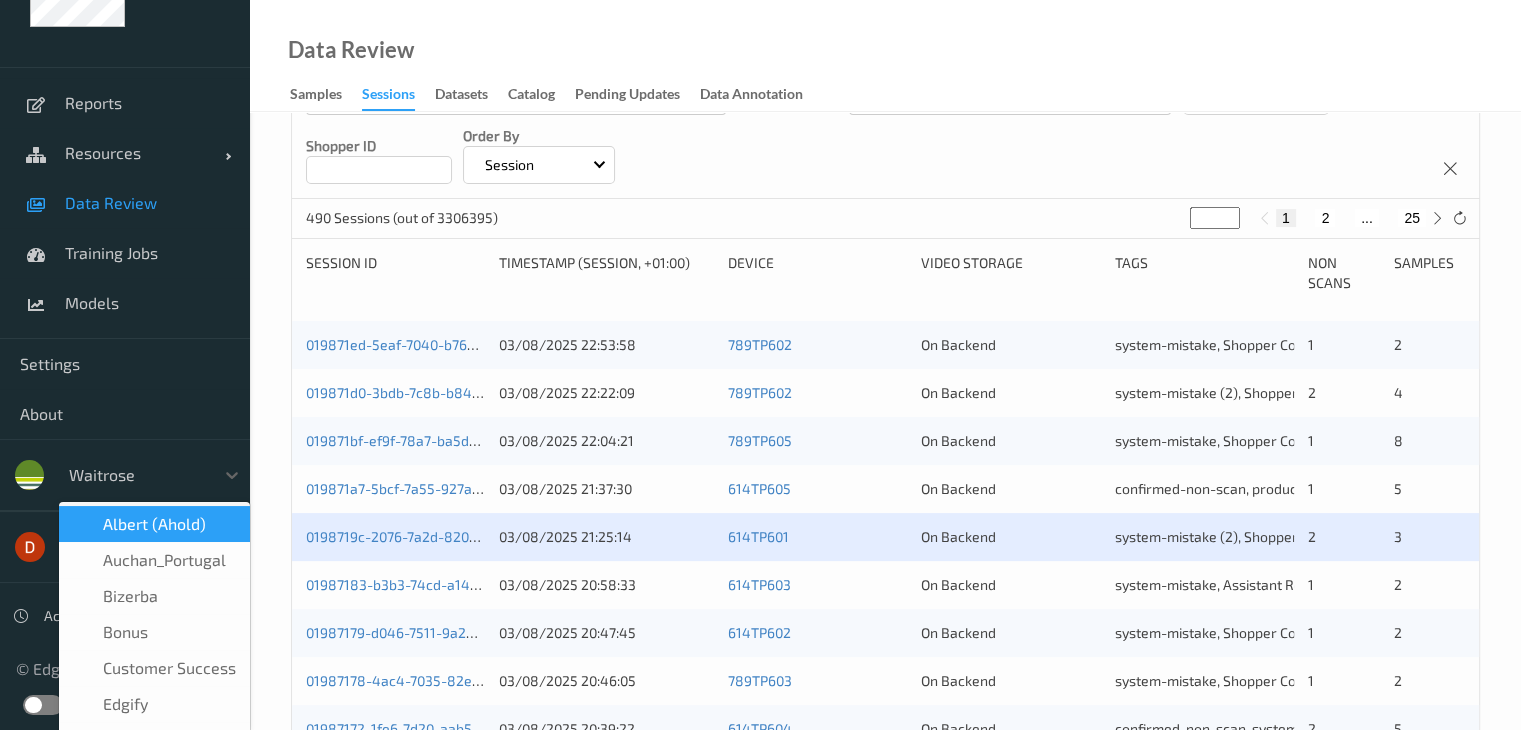 click on "Devices Devices Storage Devices Storage Devices Clusters Clusters Sites Sites dates (+01:00) [DATE] [TIME] - [DATE] [TIME] Time Field Session Session ID Session ID Tags none contains any contains all exact match Tags Only Non-Scans Storage Storage Assistant ID Shopper ID Order By Session" at bounding box center [885, 16] 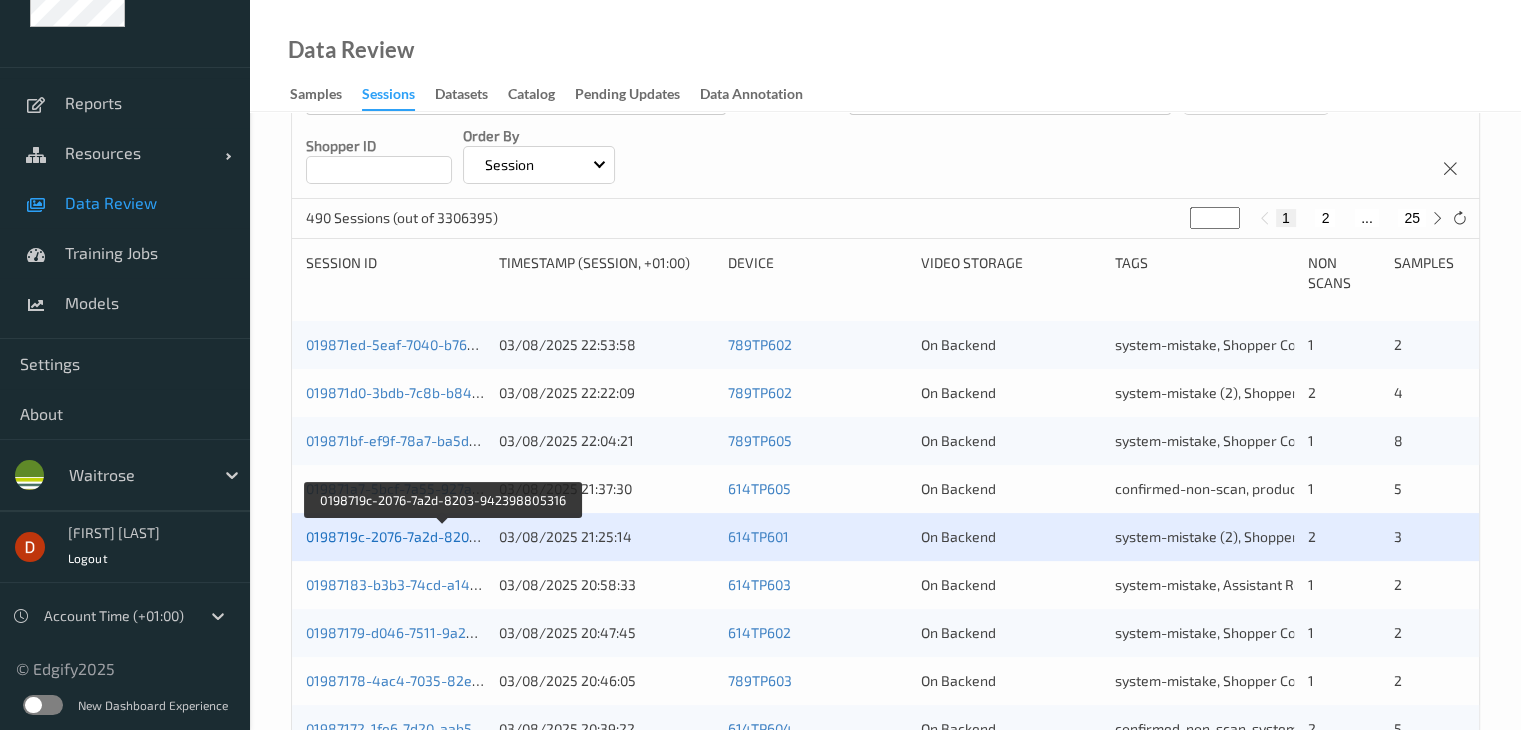 click on "0198719c-2076-7a2d-8203-942398805316" at bounding box center [443, 536] 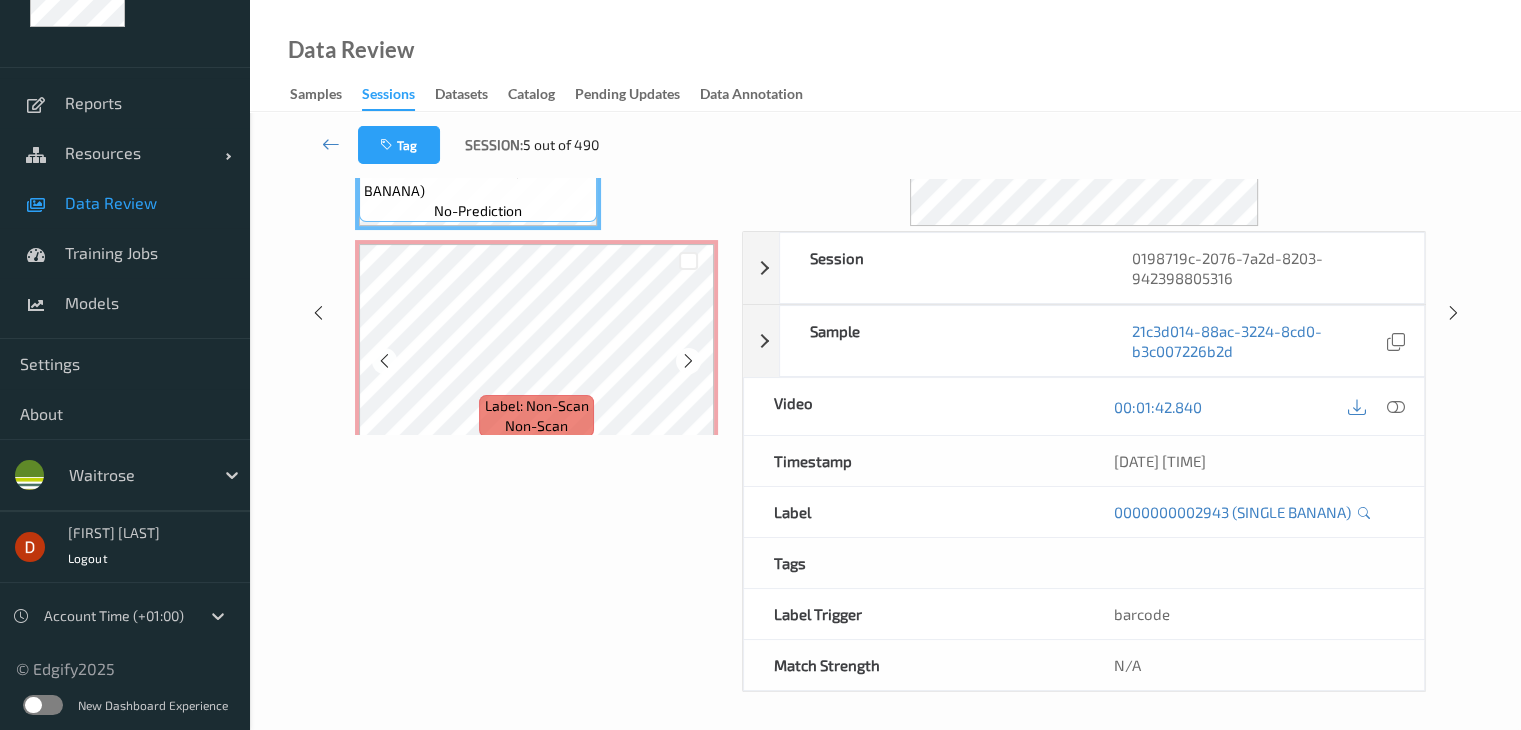 scroll, scrollTop: 284, scrollLeft: 0, axis: vertical 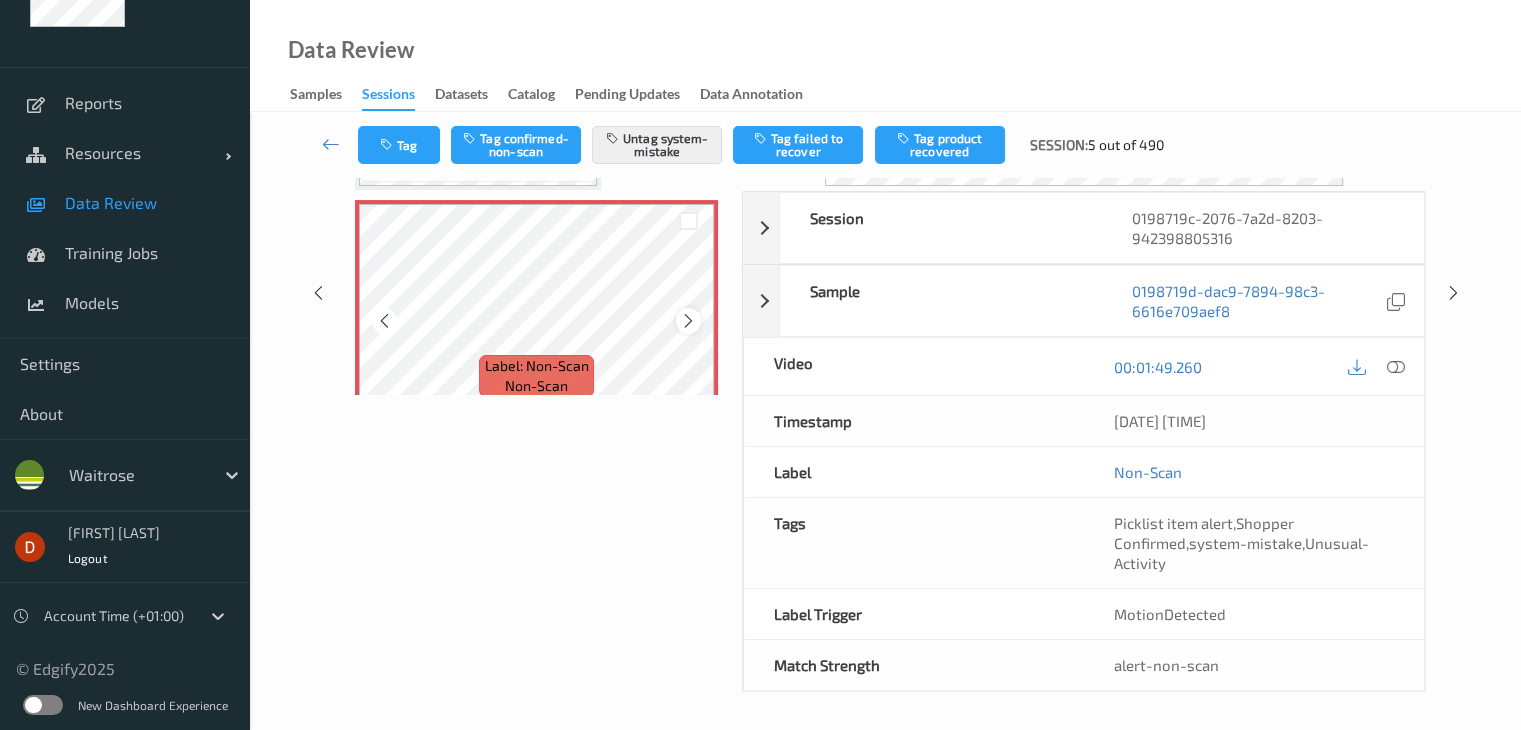 click at bounding box center [688, 320] 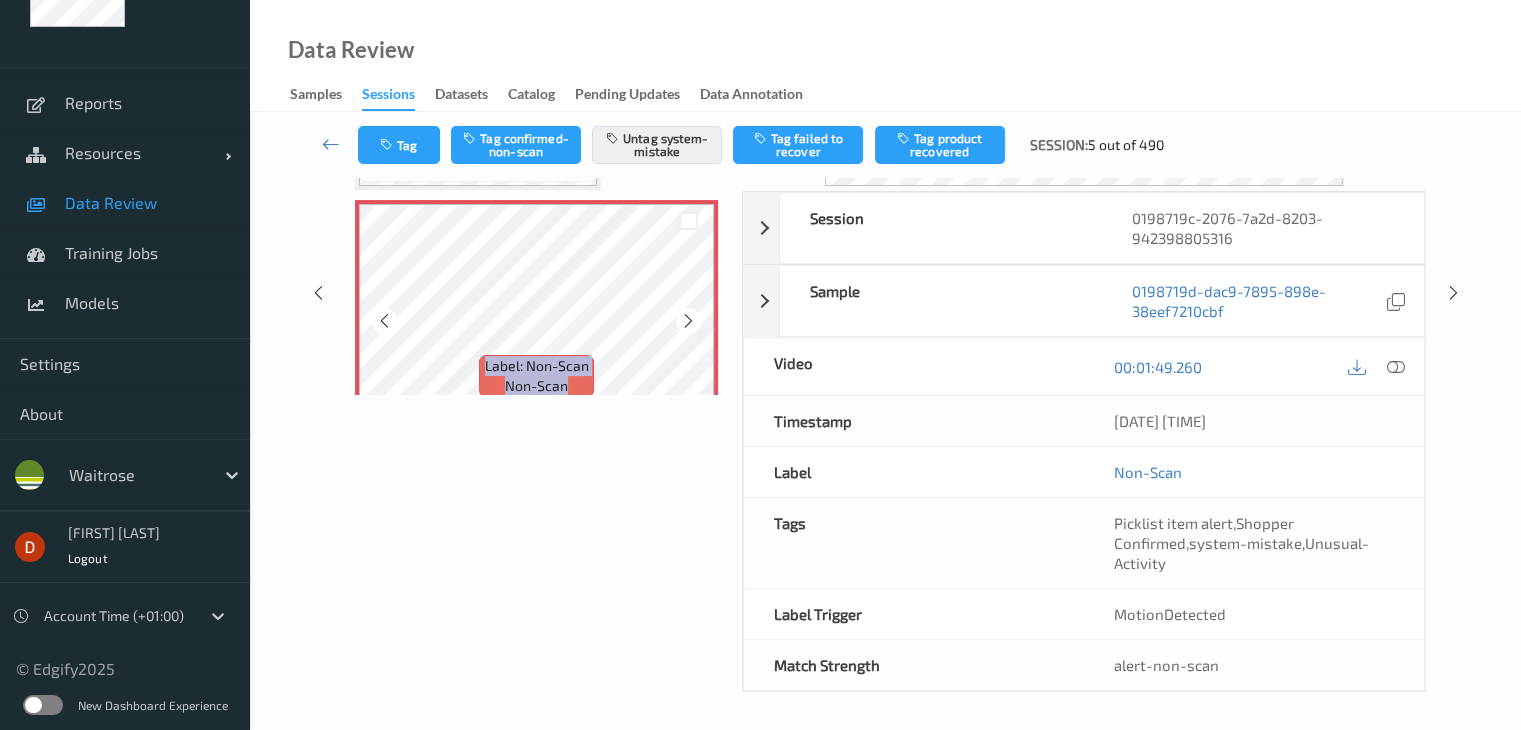 click at bounding box center (688, 320) 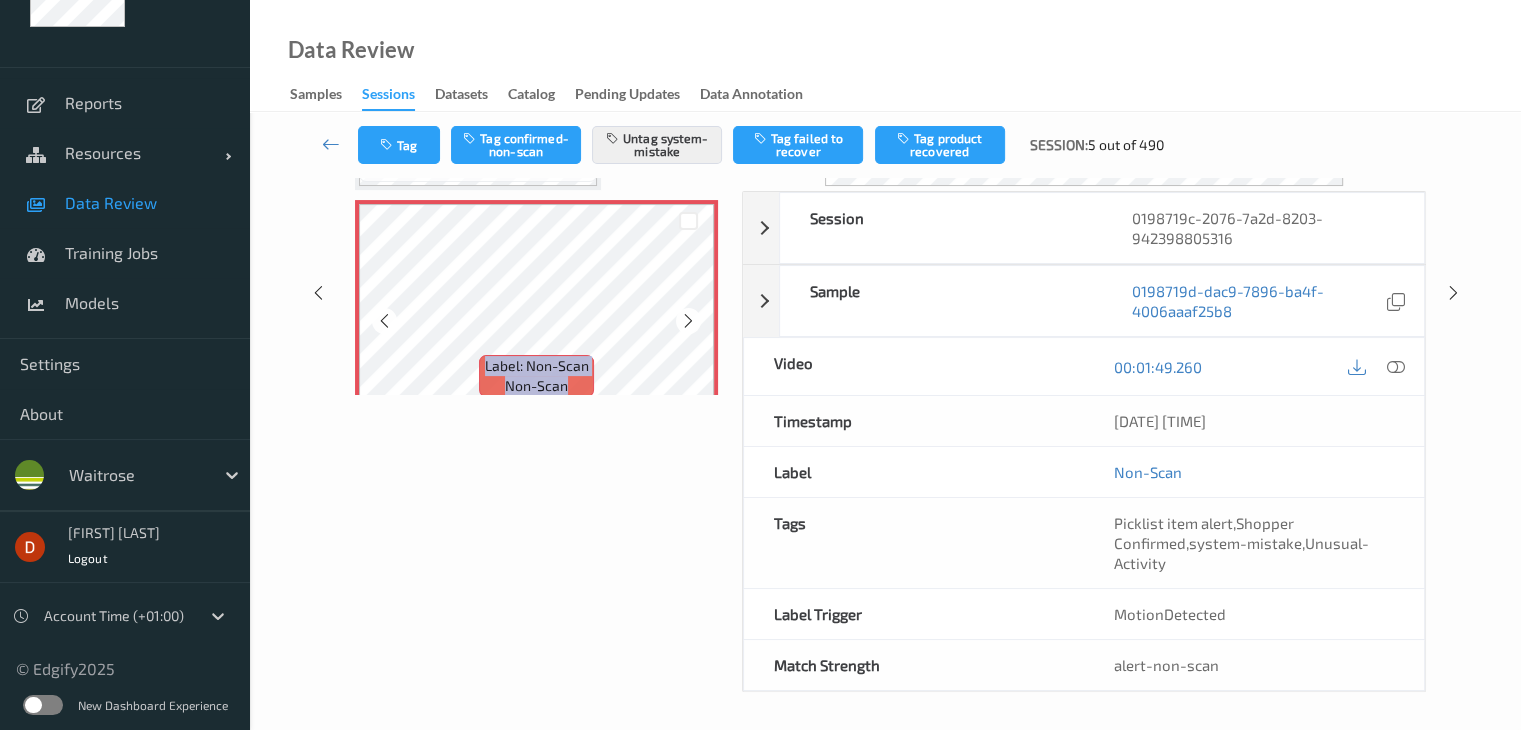 click at bounding box center [688, 320] 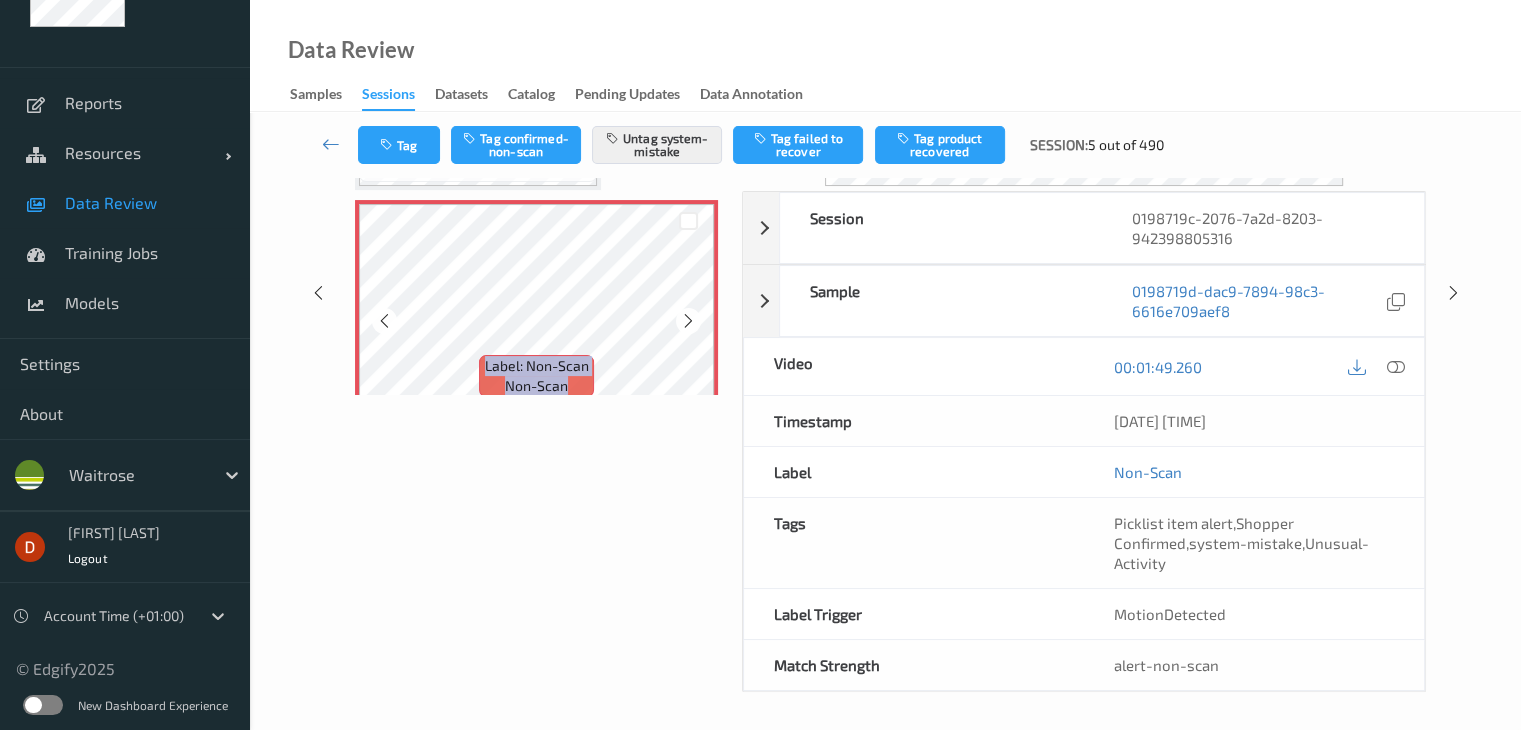 click at bounding box center (688, 320) 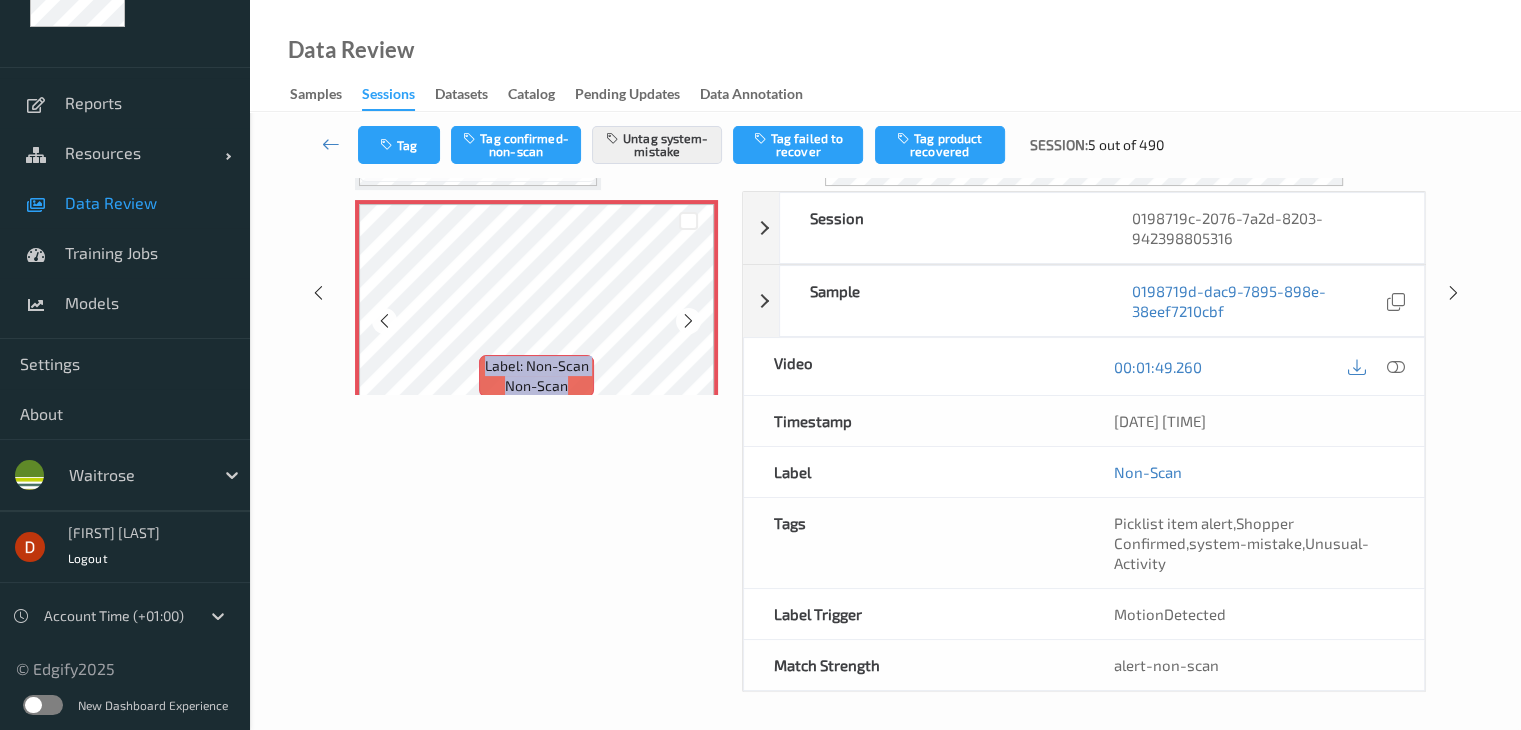 click at bounding box center (688, 320) 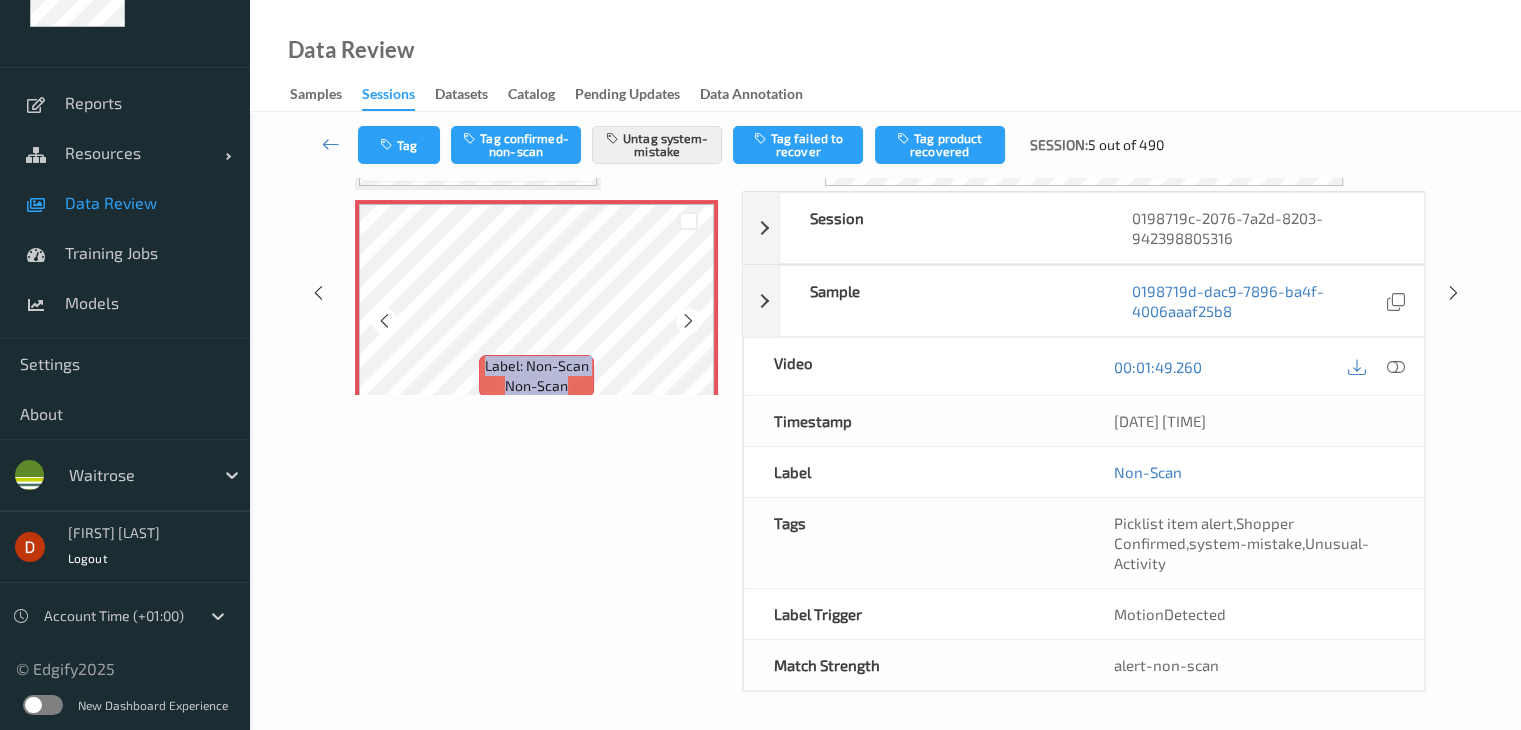 click at bounding box center (688, 320) 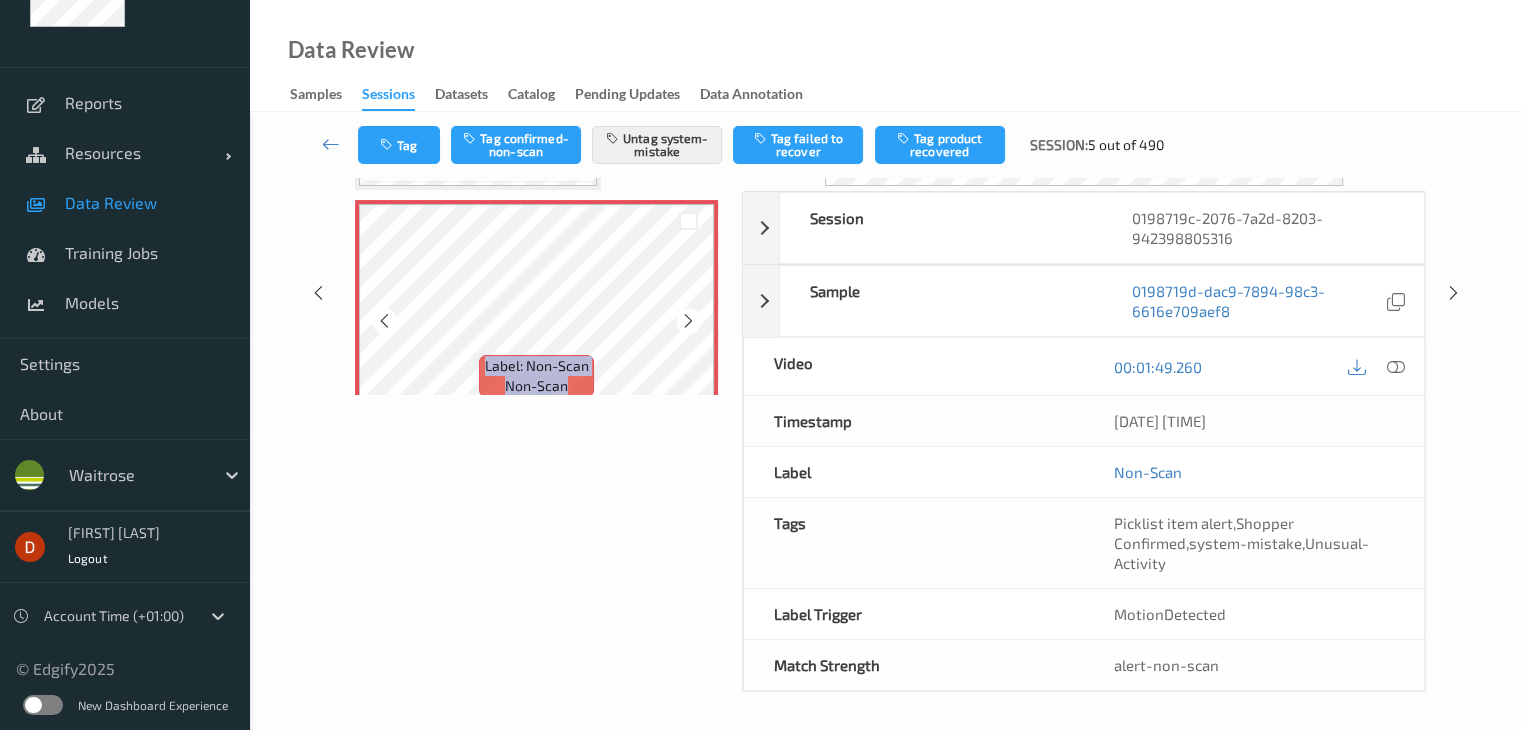 click at bounding box center (688, 320) 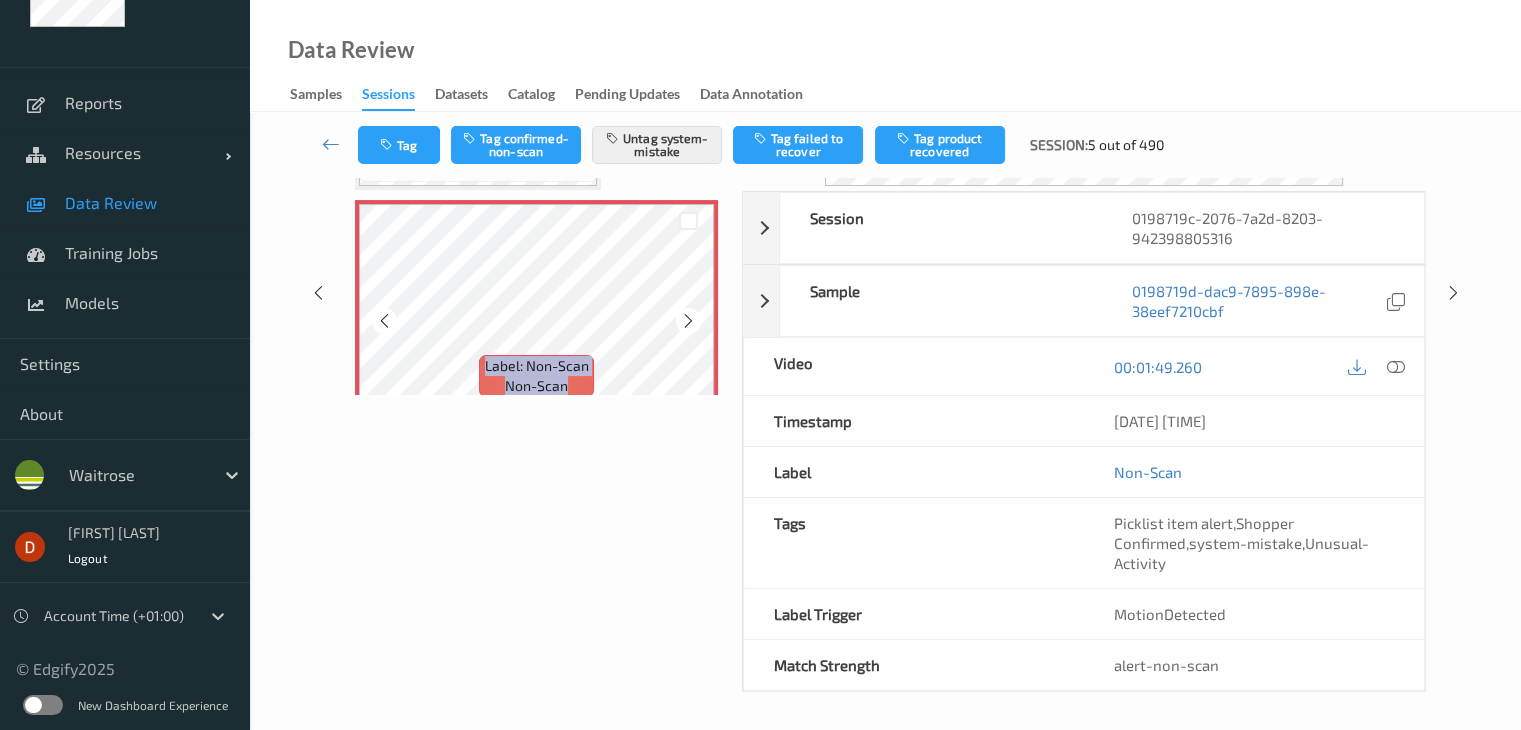 click at bounding box center (688, 320) 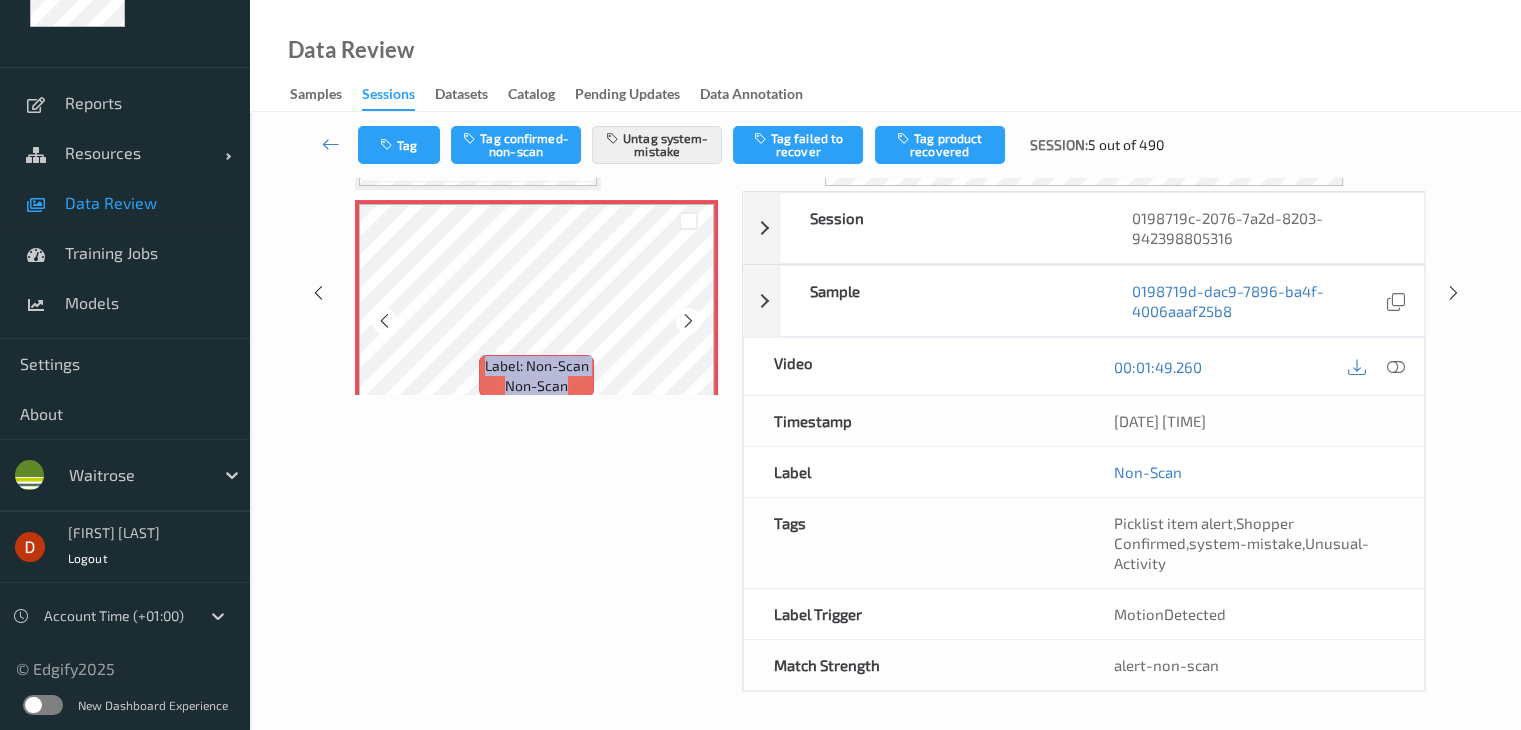 click at bounding box center (688, 320) 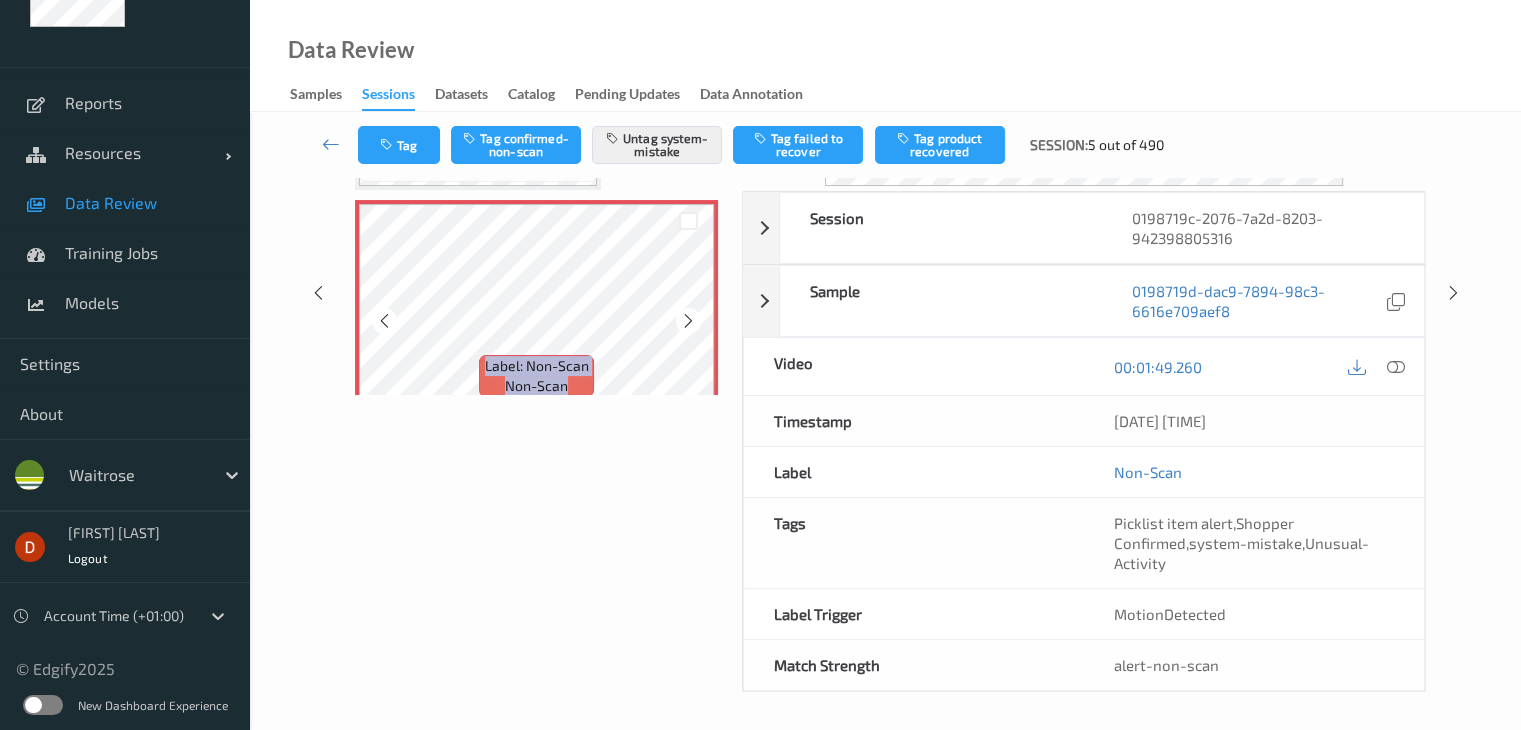 click at bounding box center (688, 320) 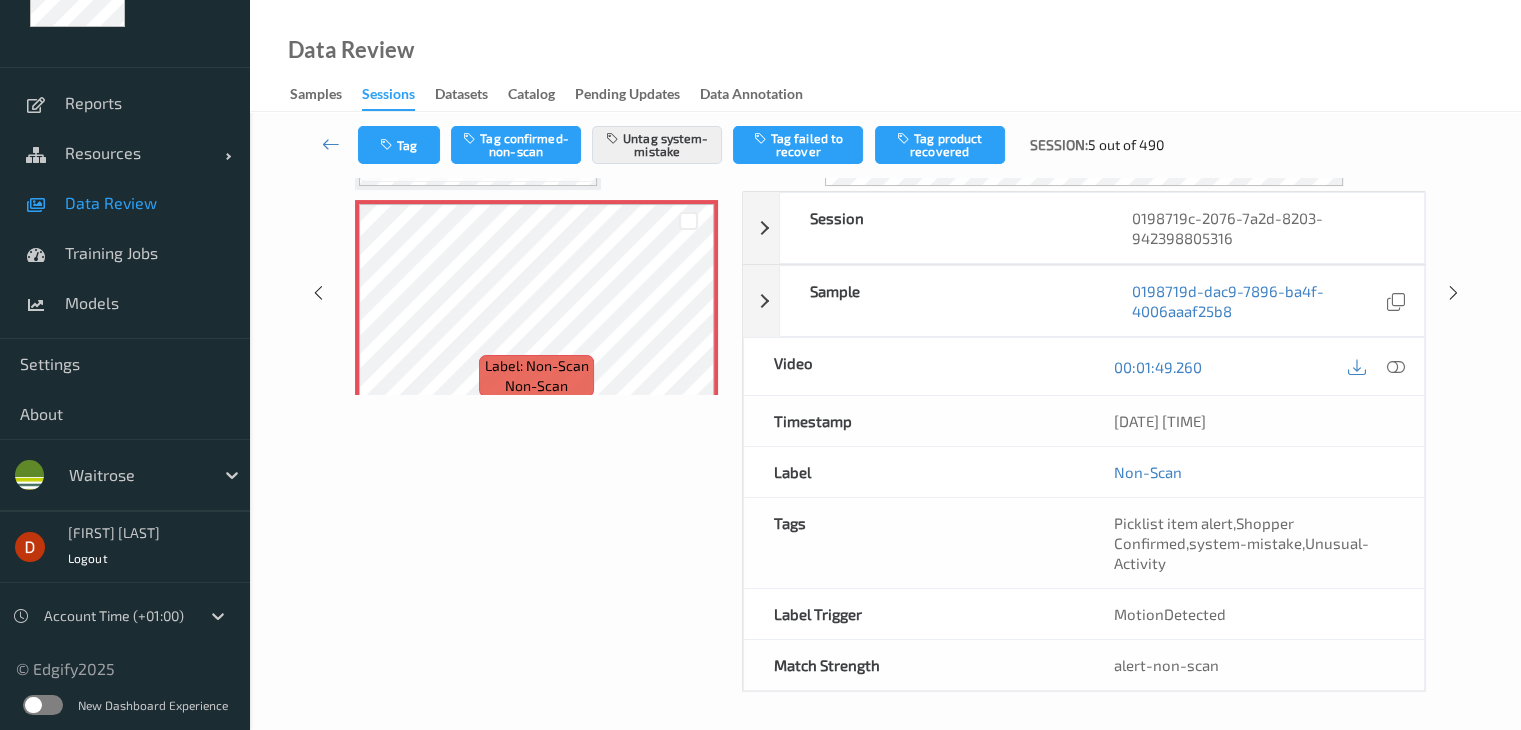 click on "Labels in shopping list: 2 out of 5 1 out of 2 Non Scans Label: 0000000002943 (SINGLE BANANA) no-prediction Label: Non-Scan non-scan Label: Non-Scan non-scan Label: Non-Scan non-scan Label: Non-Scan non-scan Label: Non-Scan non-scan Label: Non-Scan non-scan Label: 0000000004848 (4848 WR Loose Large Orange Each) no-prediction Label: 5000169003688 (APPLES PINK LADY) no-prediction" at bounding box center (536, 293) 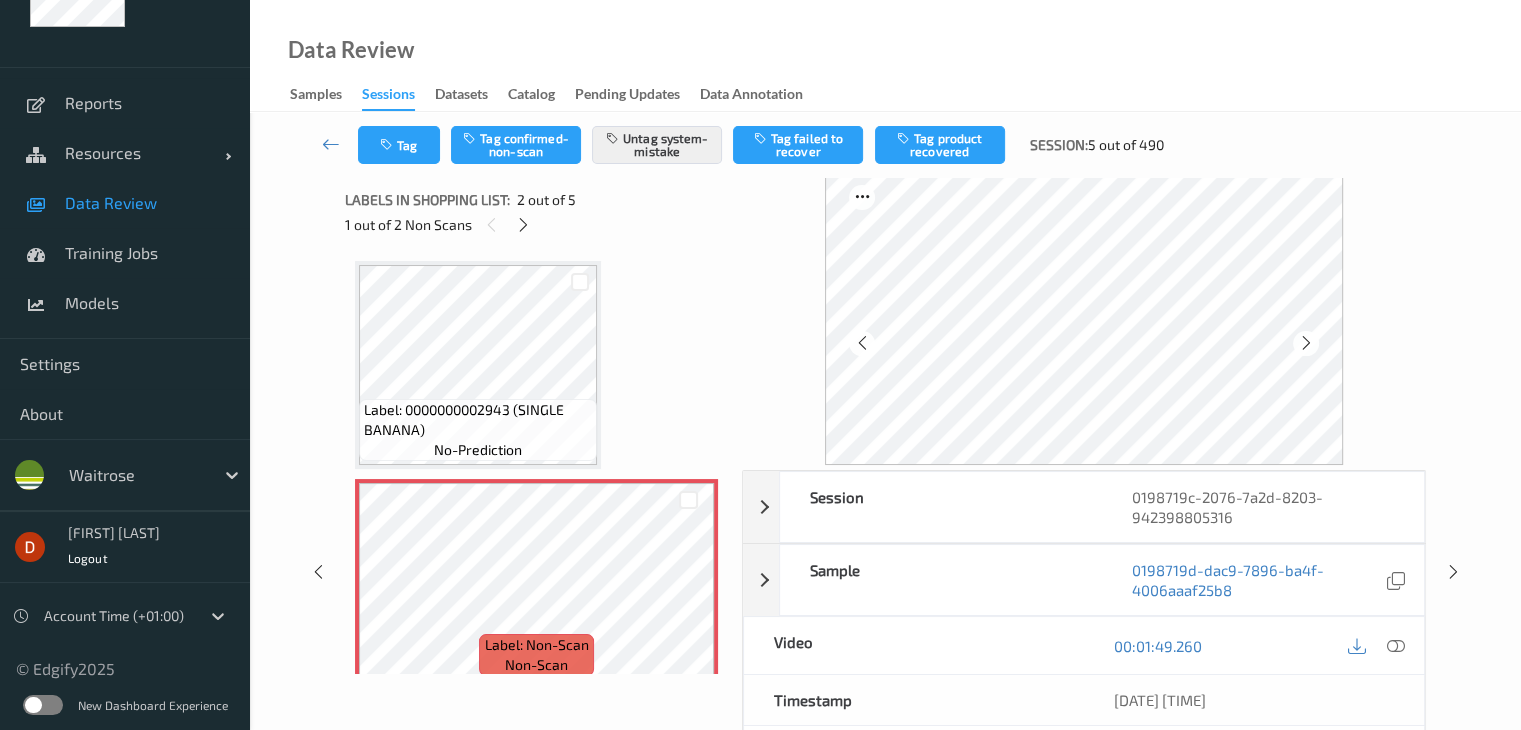 scroll, scrollTop: 0, scrollLeft: 0, axis: both 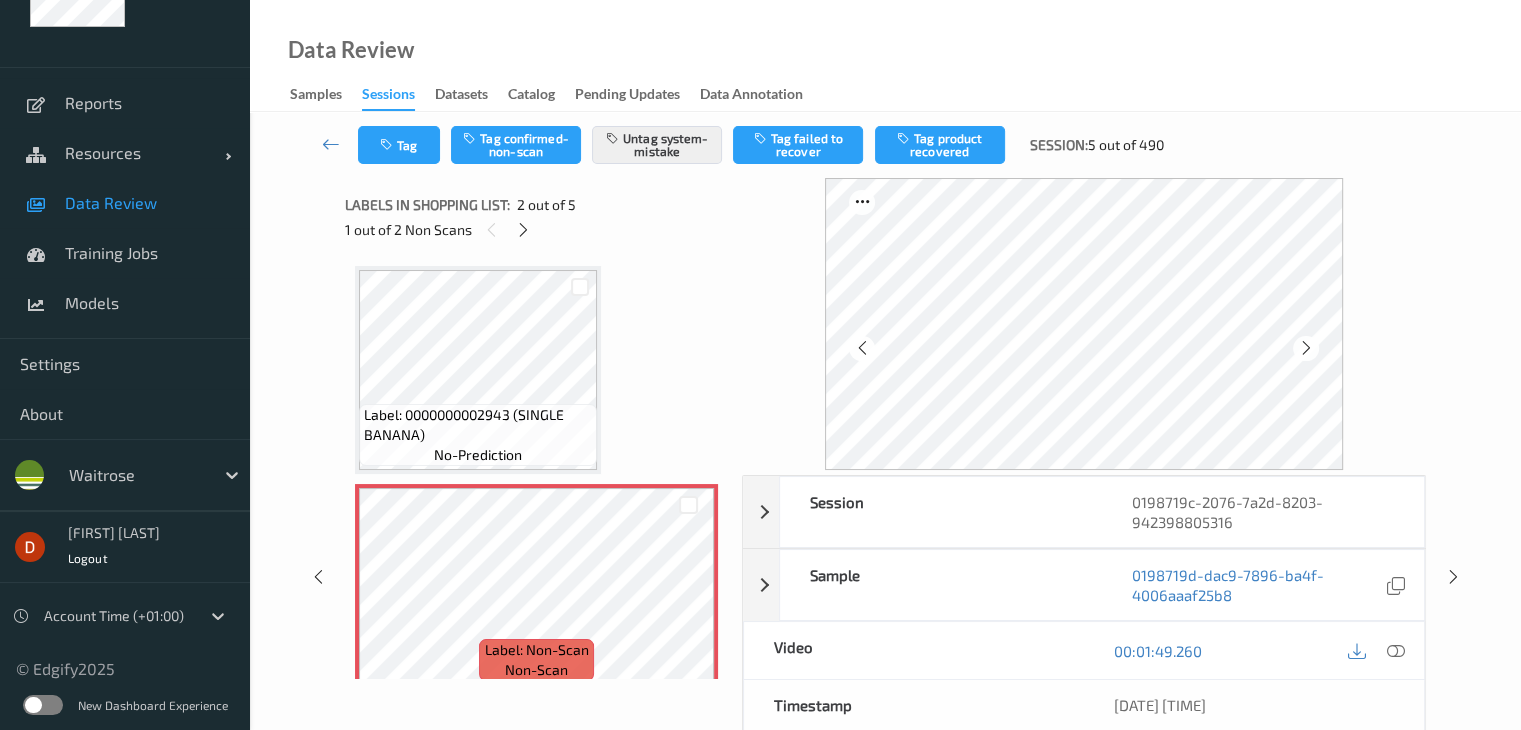 click on "Session 0198719c-2076-7a2d-8203-942398805316 Session ID 0198719c-2076-7a2d-8203-942398805316 Session [DATE] [TIME] Timestamp [DATE] [TIME] Tags Assistant Rejected , Picklist item alert , Shopper Confirmed , system-mistake , Unusual-Activity Device 614TP601 Assistant ID N/A Shopper ID N/A Sample 0198719d-dac9-7896-ba4f-4006aaaf25b8 Group ID 810d2815-9f18-4b64-94e3-9de0d43ece04 Prediction Loss N/A Video [TIME] Timestamp [DATE] [TIME] Label Non-Scan Tags Picklist item alert , Shopper Confirmed , system-mistake , Unusual-Activity Label Trigger MotionDetected Match Strength alert-non-scan Labels in shopping list: 2 out of 5 1 out of 2 Non Scans Label: 0000000002943 (SINGLE BANANA) no-prediction Label: Non-Scan non-scan Label: Non-Scan non-scan Label: Non-Scan non-scan Label: Non-Scan non-scan Label: Non-Scan non-scan Label: Non-Scan non-scan Label: 0000000004848 (4848 WR Loose Large Orange Each) no-prediction Label: 5000169003688 (APPLES PINK LADY) no-prediction" at bounding box center [885, 577] 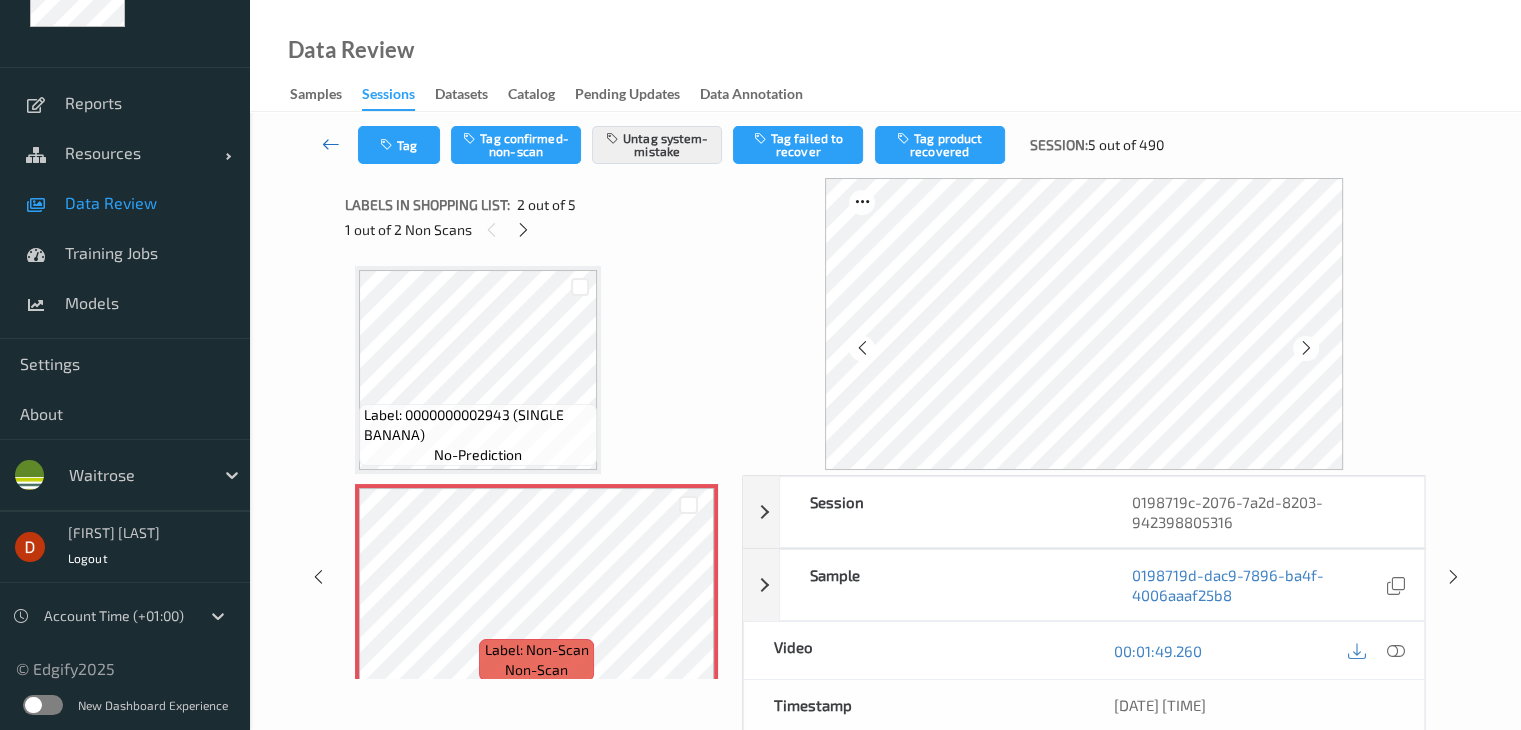 click at bounding box center (331, 144) 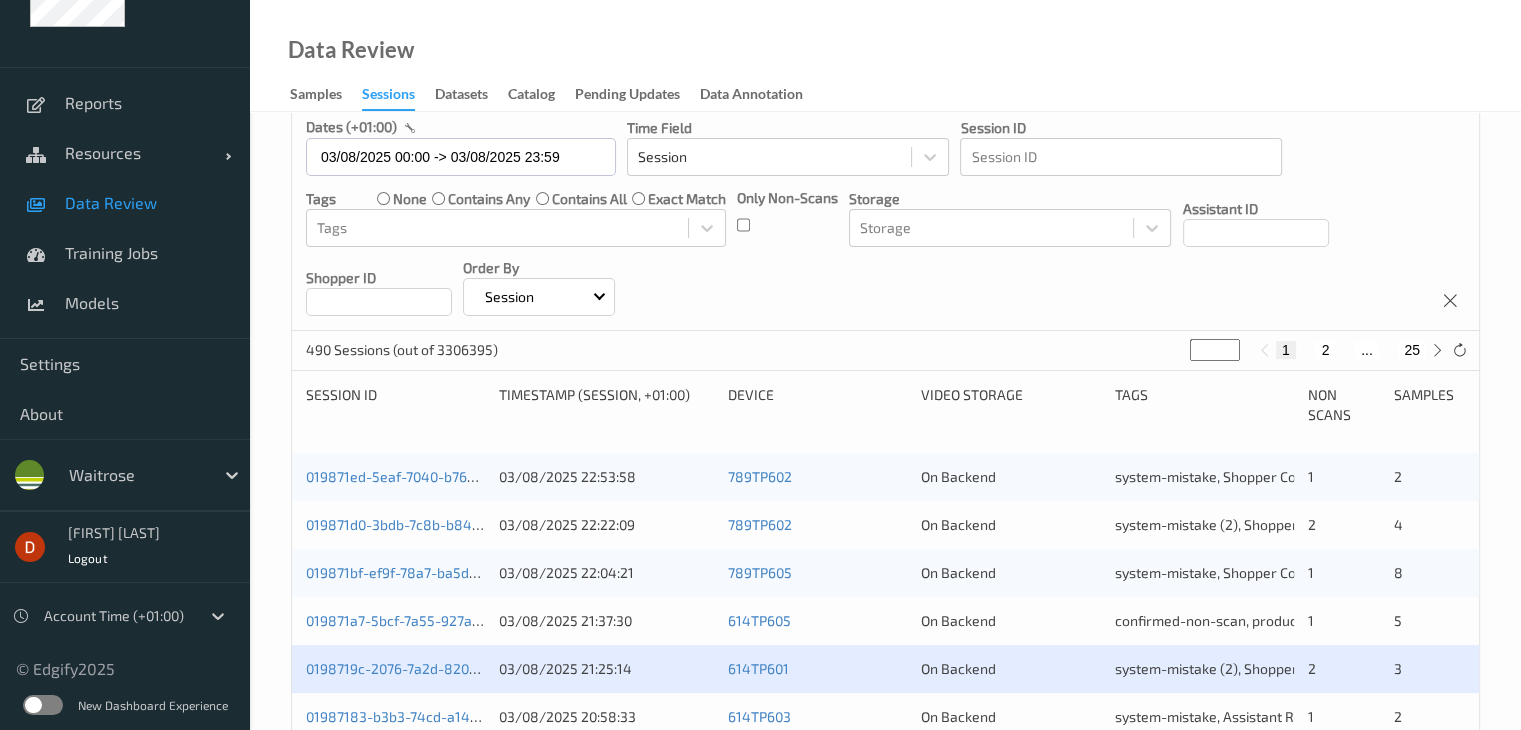 scroll, scrollTop: 200, scrollLeft: 0, axis: vertical 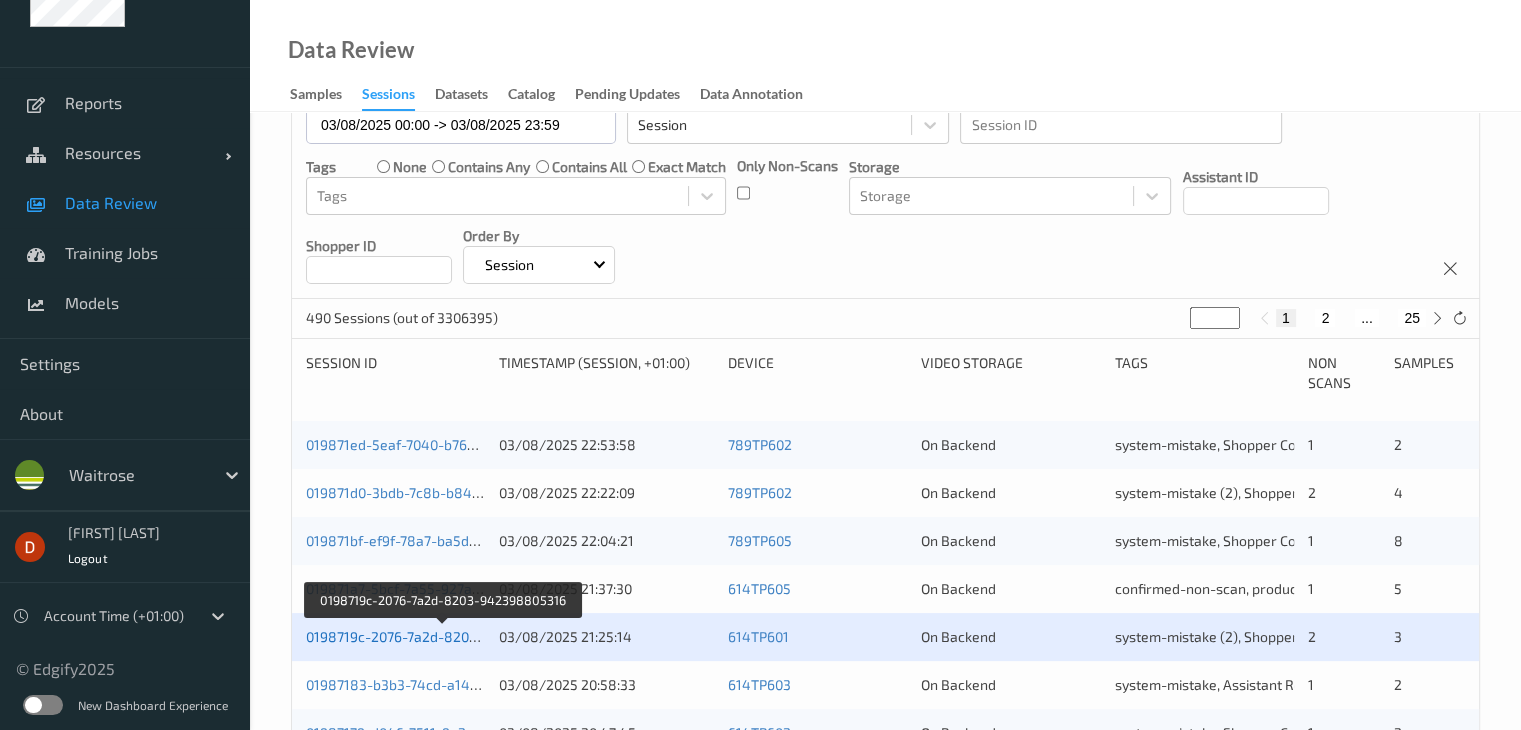 click on "0198719c-2076-7a2d-8203-942398805316" at bounding box center [443, 636] 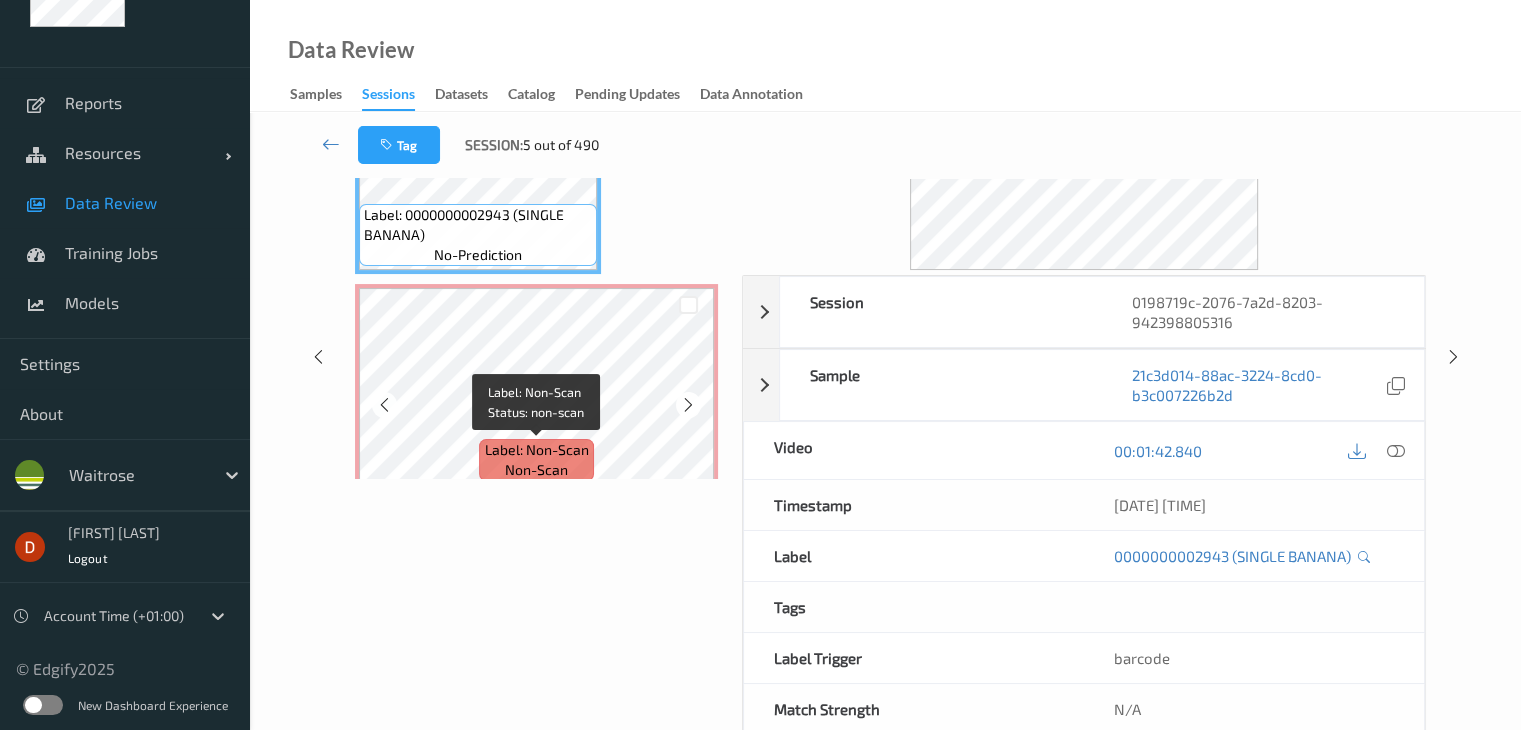 click on "Label: Non-Scan" at bounding box center [537, 450] 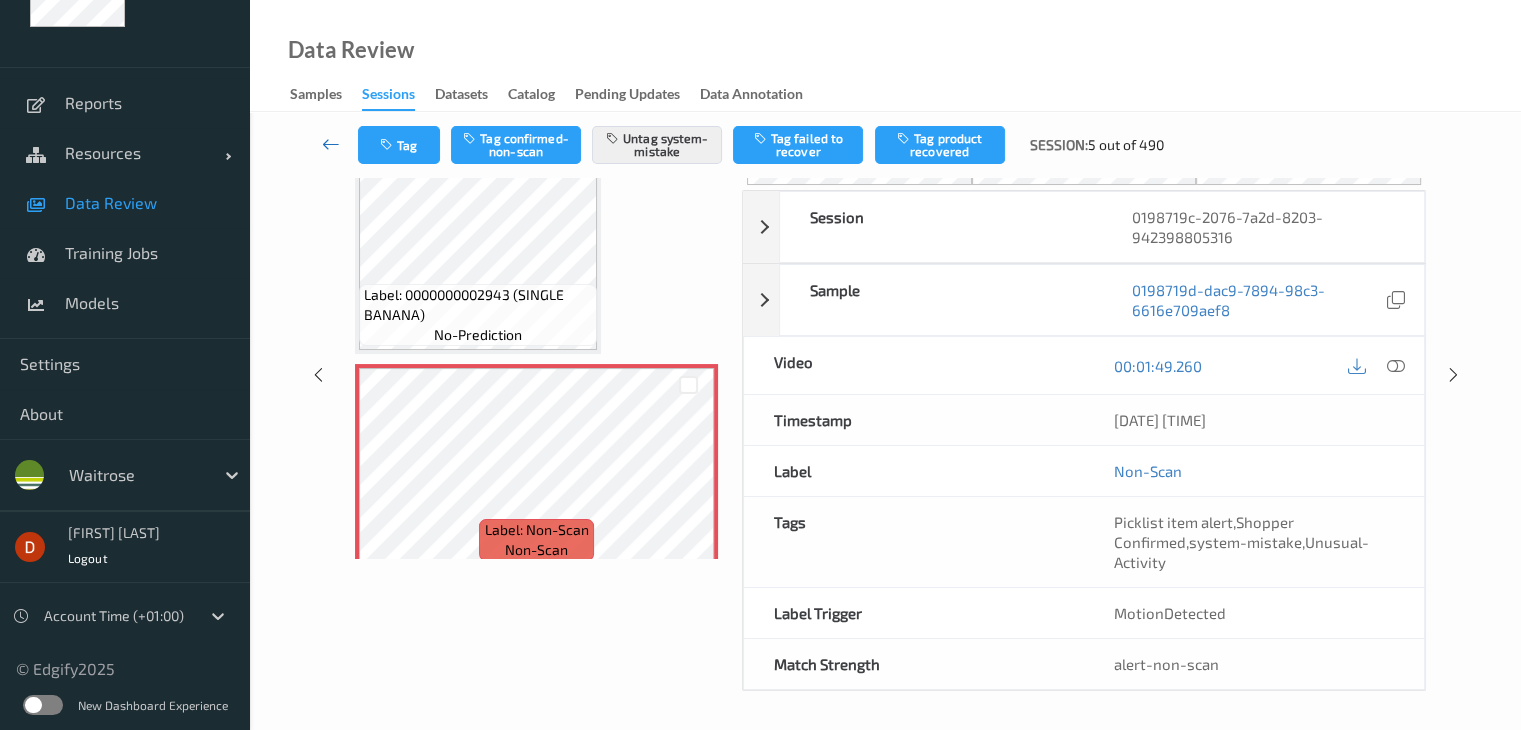 click at bounding box center [331, 145] 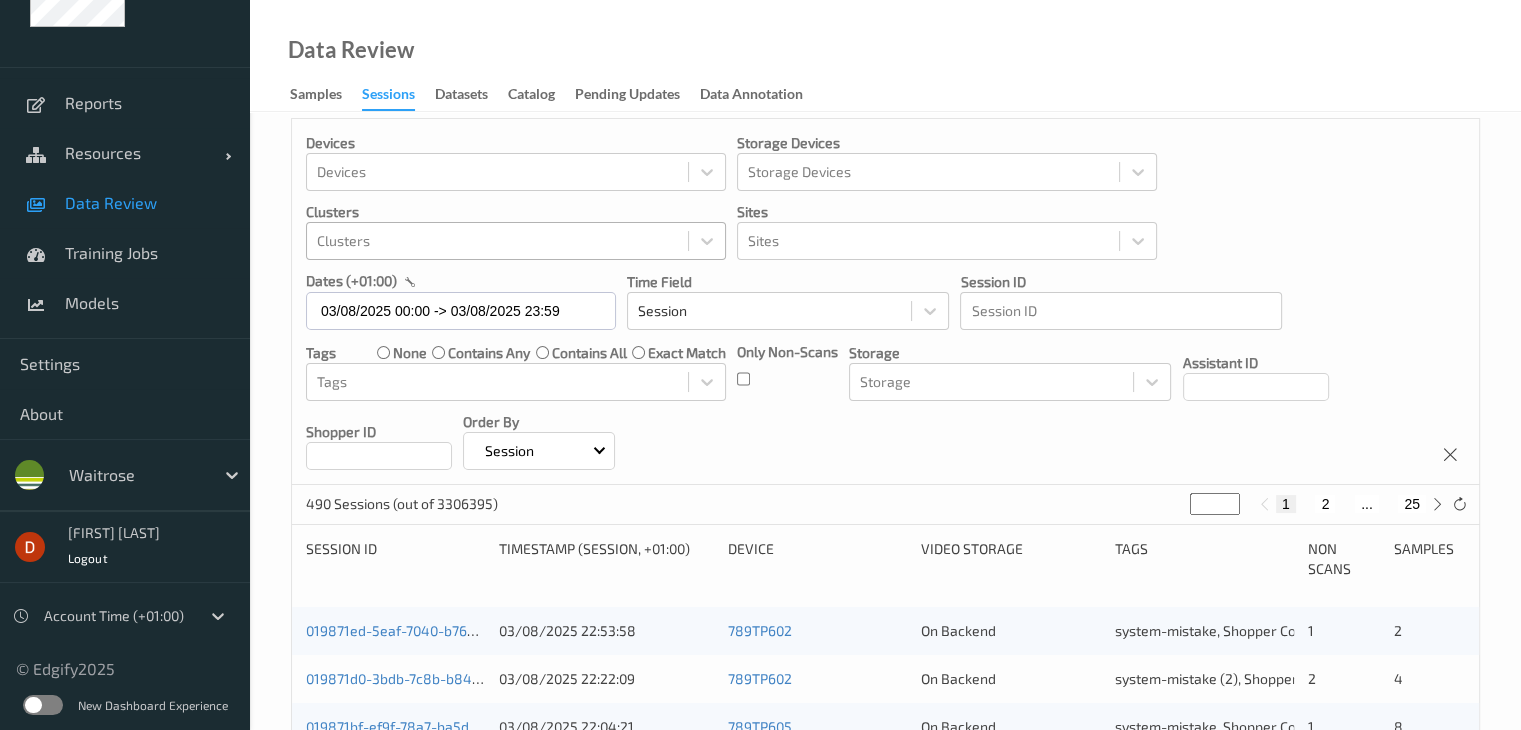 scroll, scrollTop: 0, scrollLeft: 0, axis: both 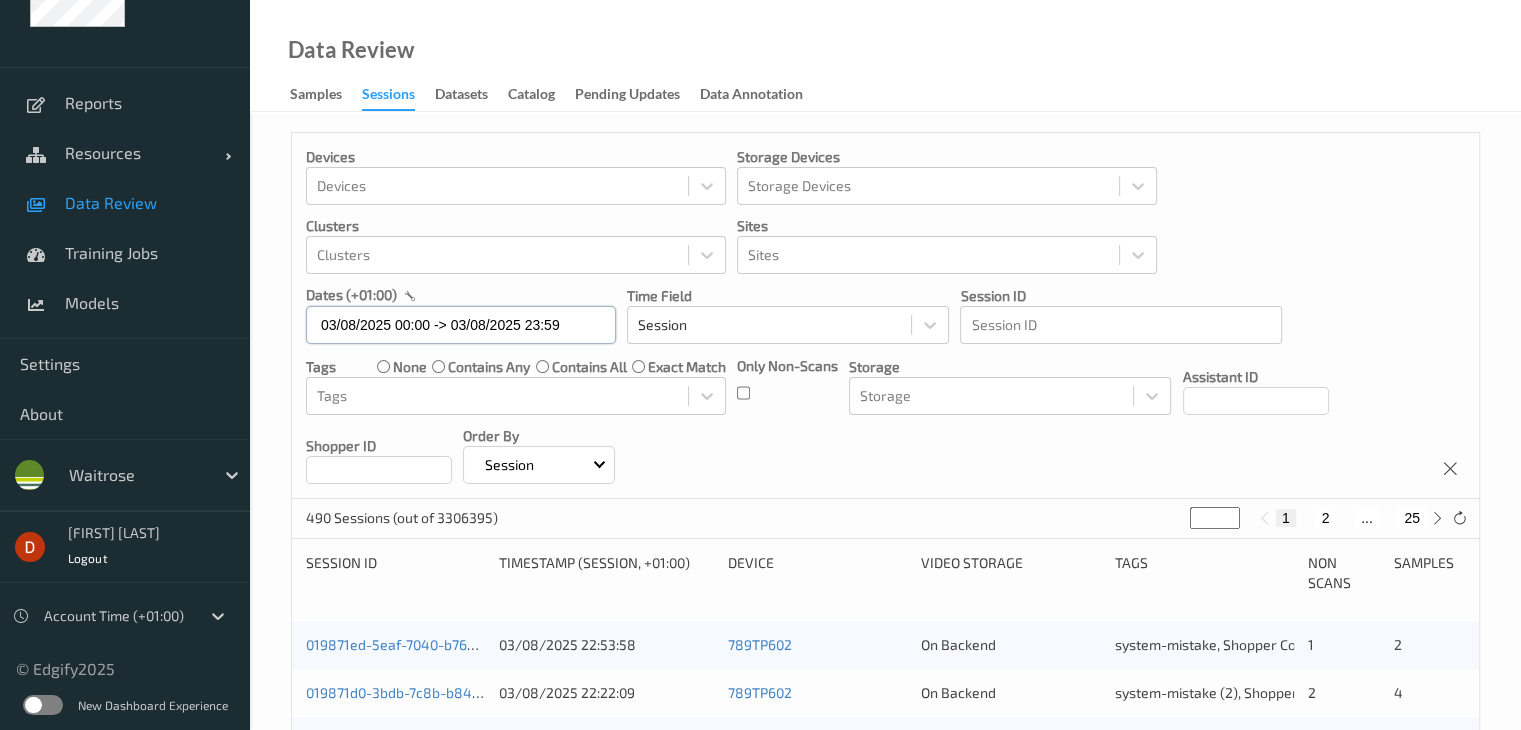 click on "03/08/2025 00:00 -> 03/08/2025 23:59" at bounding box center [461, 325] 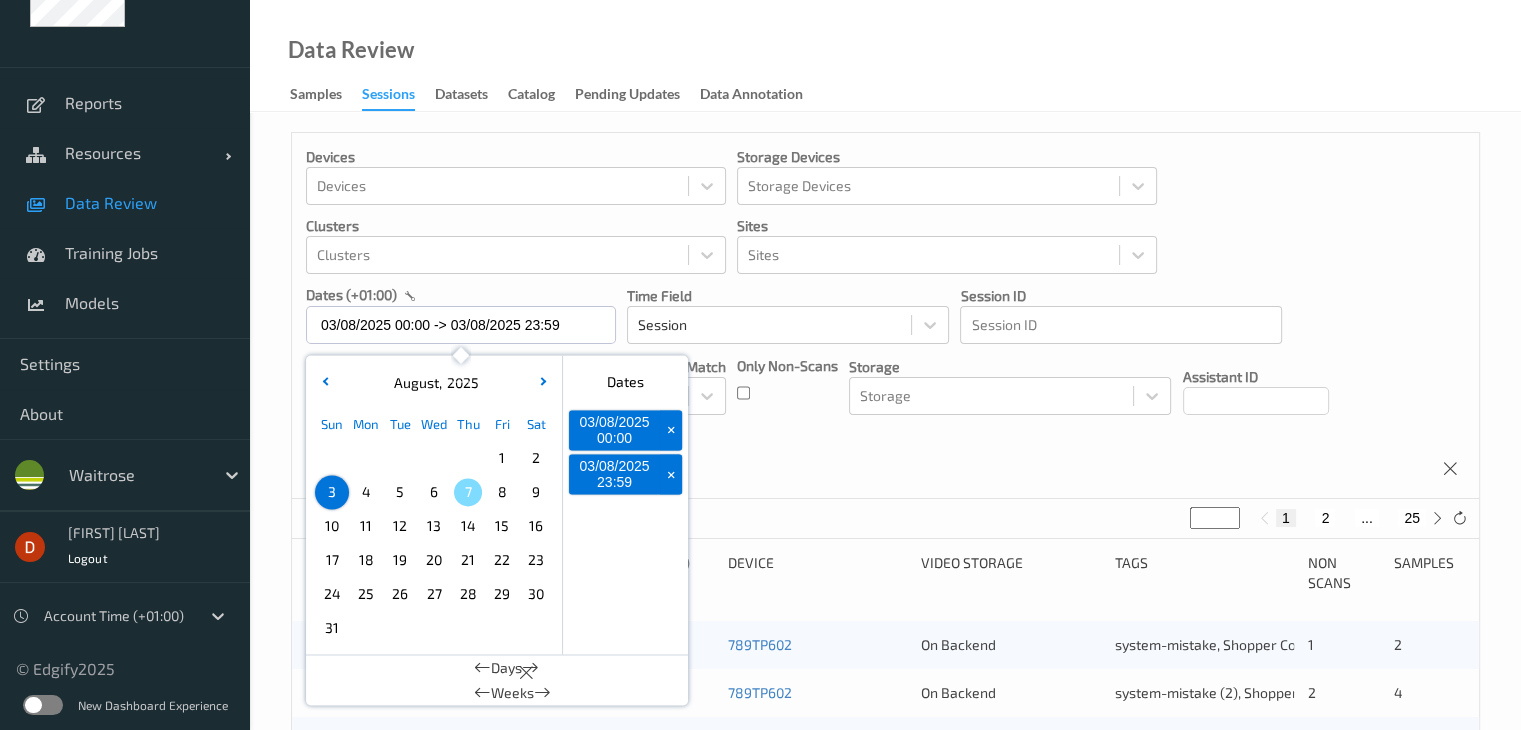 click at bounding box center (325, 383) 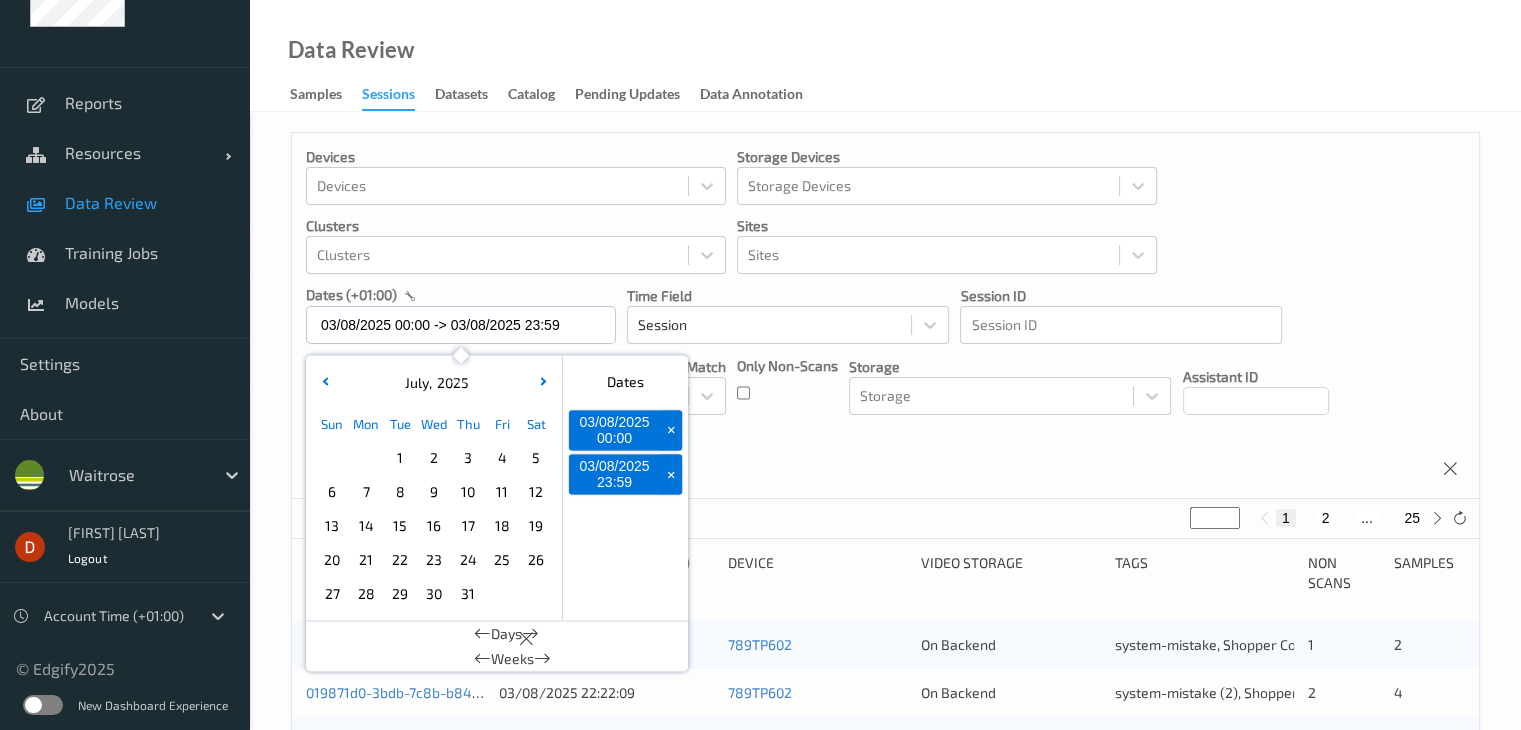 click on "29" at bounding box center [400, 594] 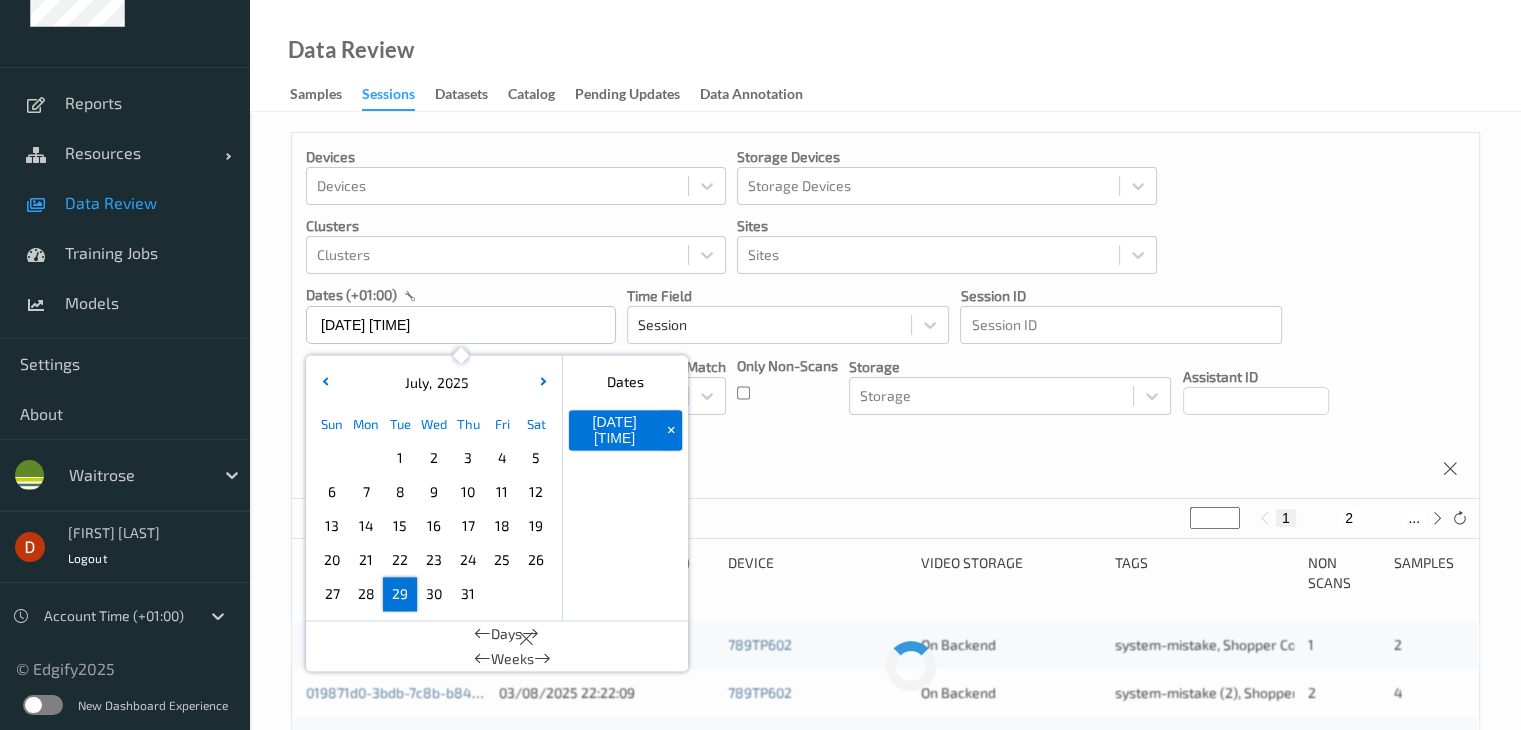 click on "29" at bounding box center [400, 594] 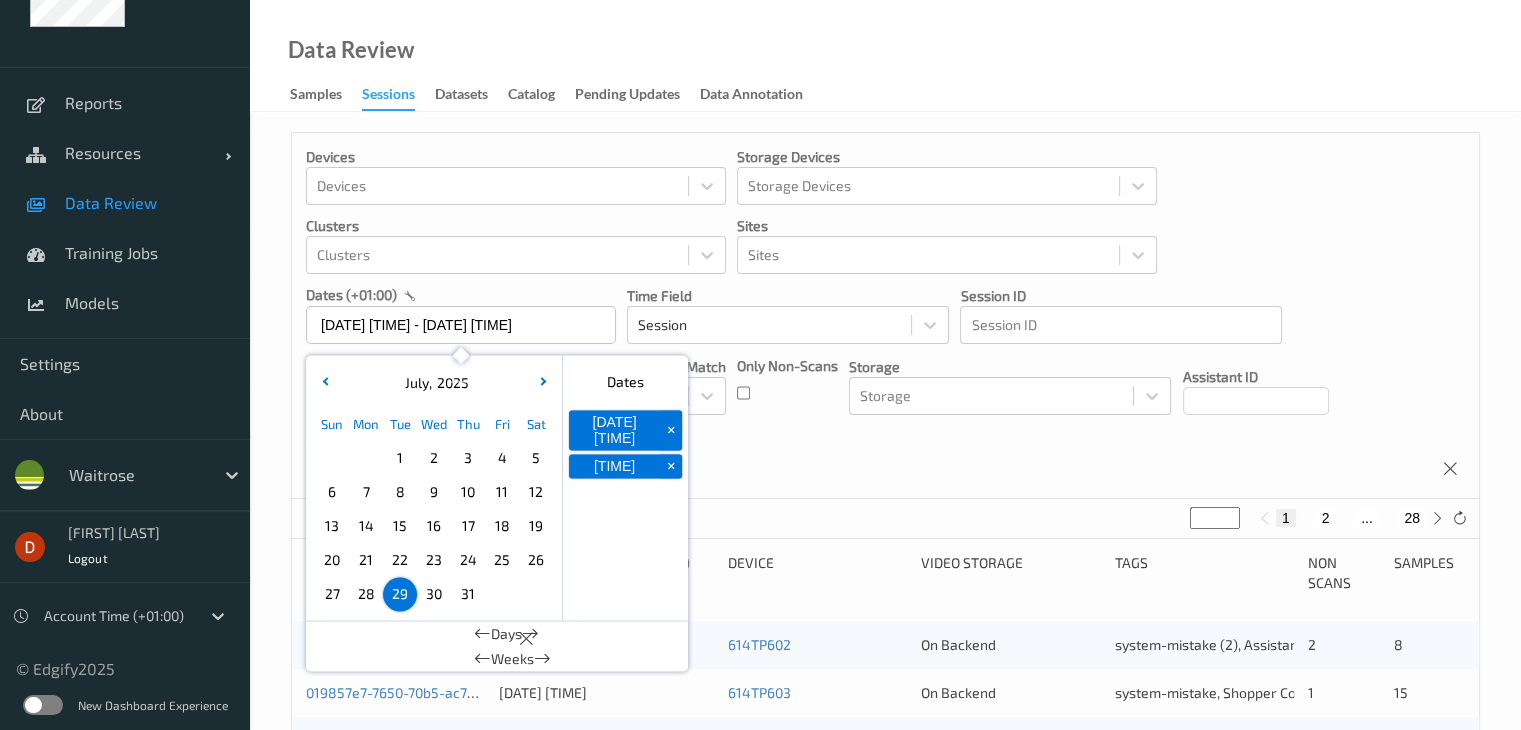 click on "Devices Devices Storage Devices Storage Devices Clusters Clusters Sites Sites dates (+01:00) [DATE] [TIME] - [DATE] [TIME] July , 2025 Sun Mon Tue Wed Thu Fri Sat 1 2 3 4 5 6 7 8 9 10 11 12 13 14 15 16 17 18 19 20 21 22 23 24 25 26 27 28 29 30 31 January February March April May June July August September October November December 2021 2022 2023 2024 2025 2026 2027 2028 2029 2030 2031 2032 Dates [DATE] [TIME] + [DATE] [TIME] + Days Weeks Time Field Session Session ID Session ID Tags none contains any contains all exact match Tags Only Non-Scans Storage Storage Assistant ID Shopper ID Order By Session" at bounding box center (885, 316) 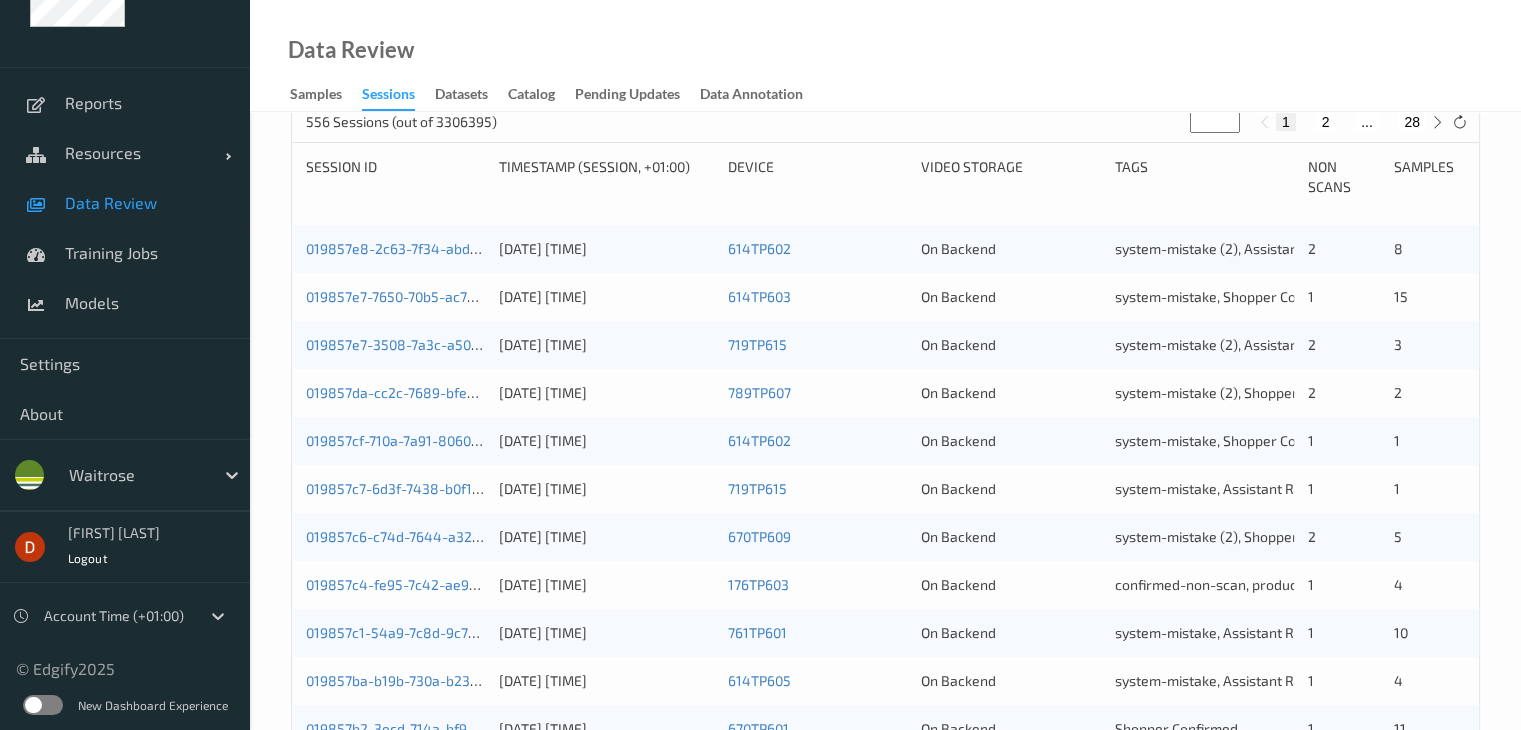 scroll, scrollTop: 400, scrollLeft: 0, axis: vertical 